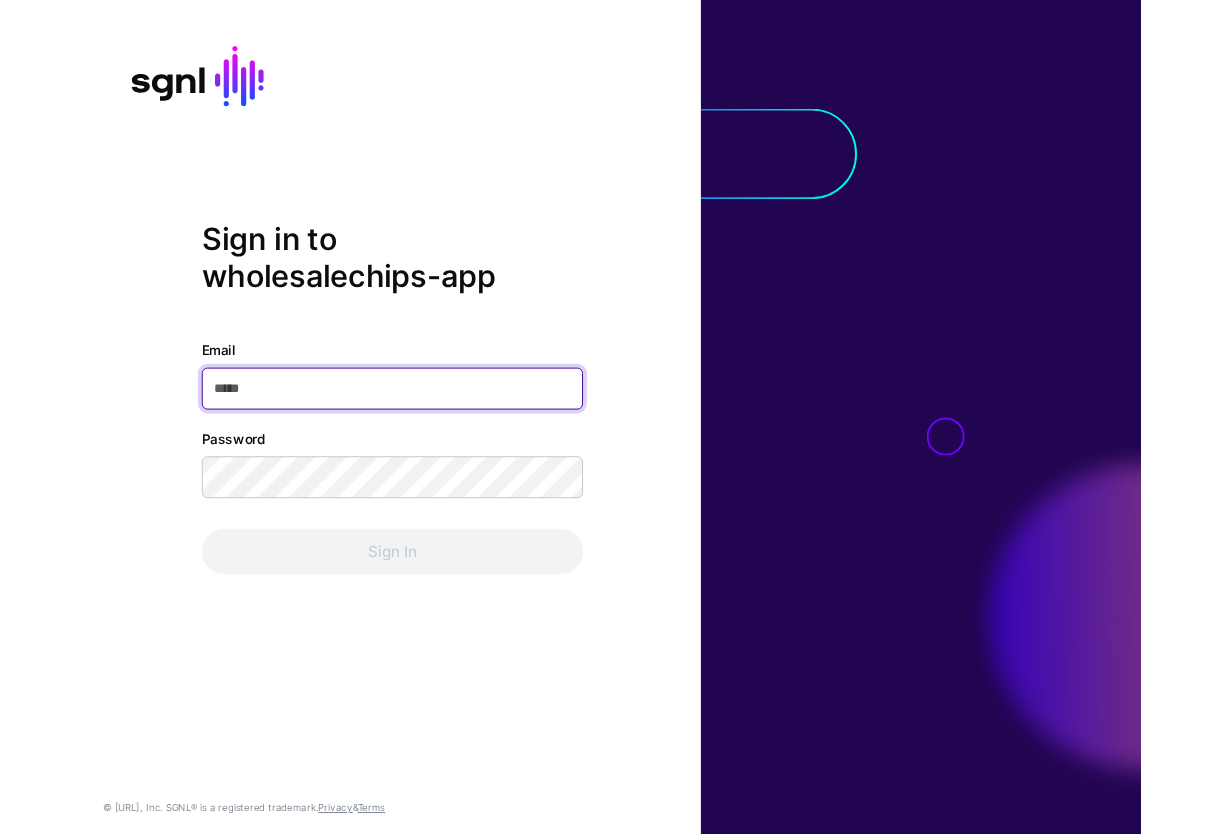 scroll, scrollTop: 0, scrollLeft: 0, axis: both 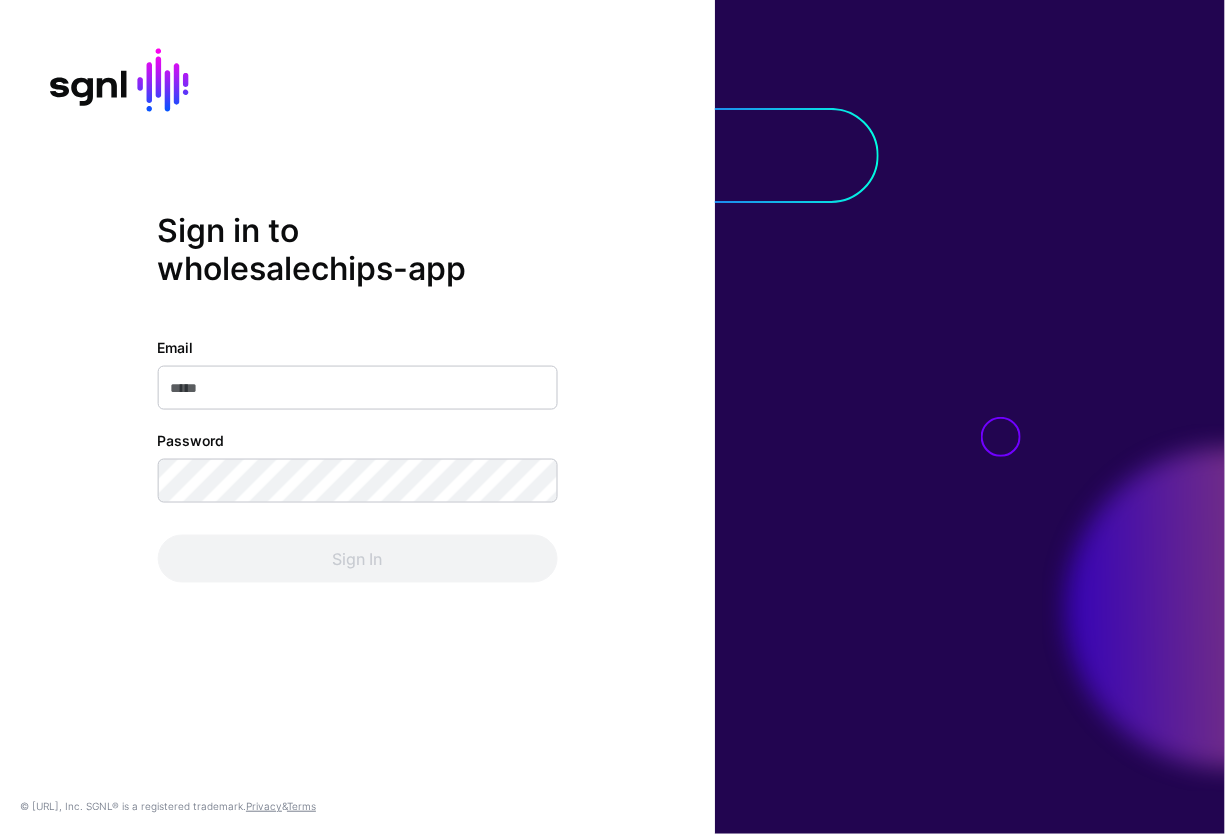 click on "Email" 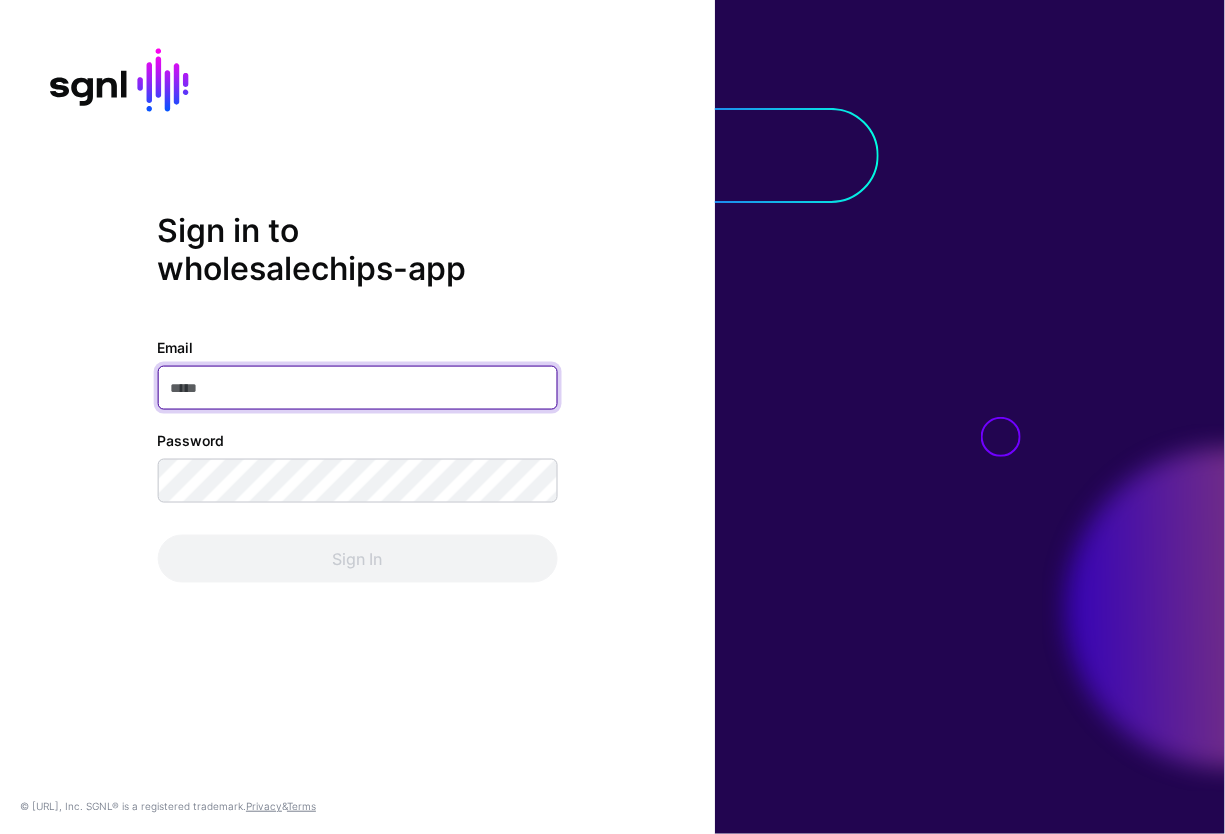 click on "Email" at bounding box center [357, 387] 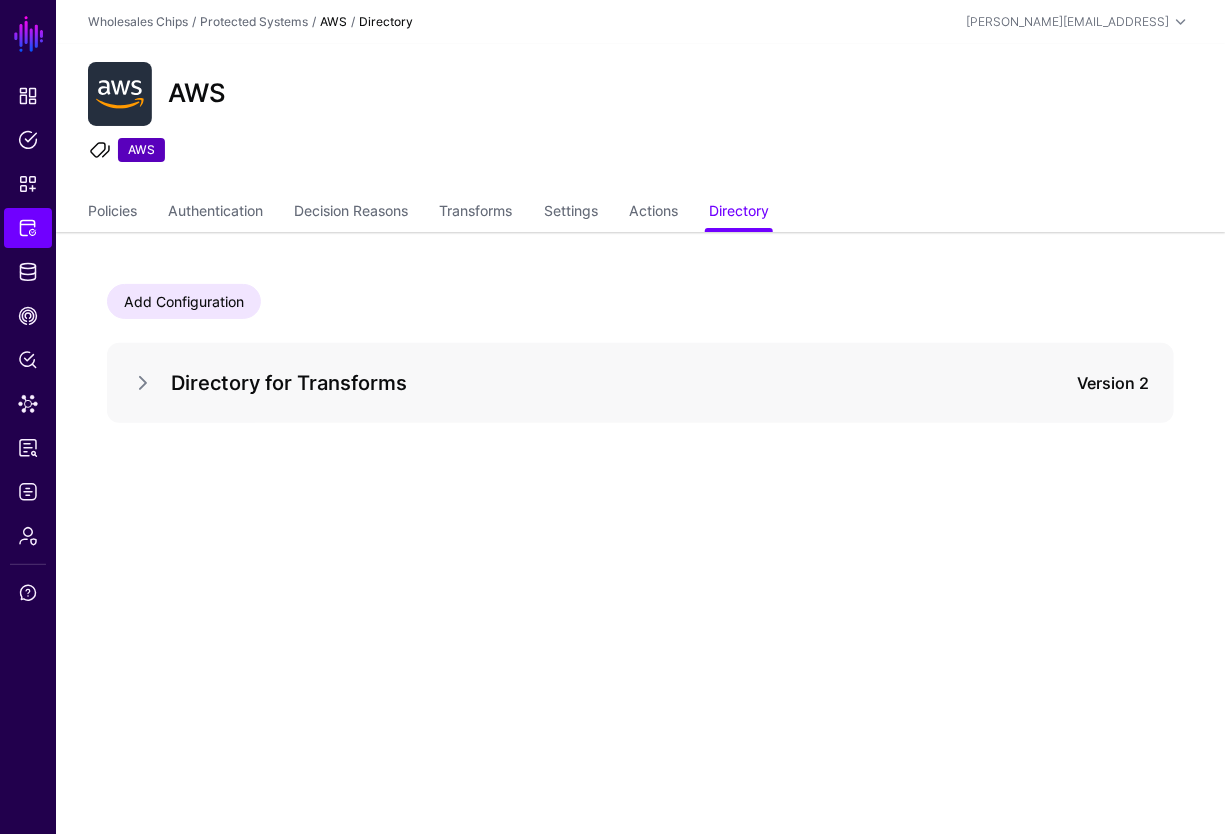 drag, startPoint x: 213, startPoint y: 406, endPoint x: 103, endPoint y: 565, distance: 193.34166 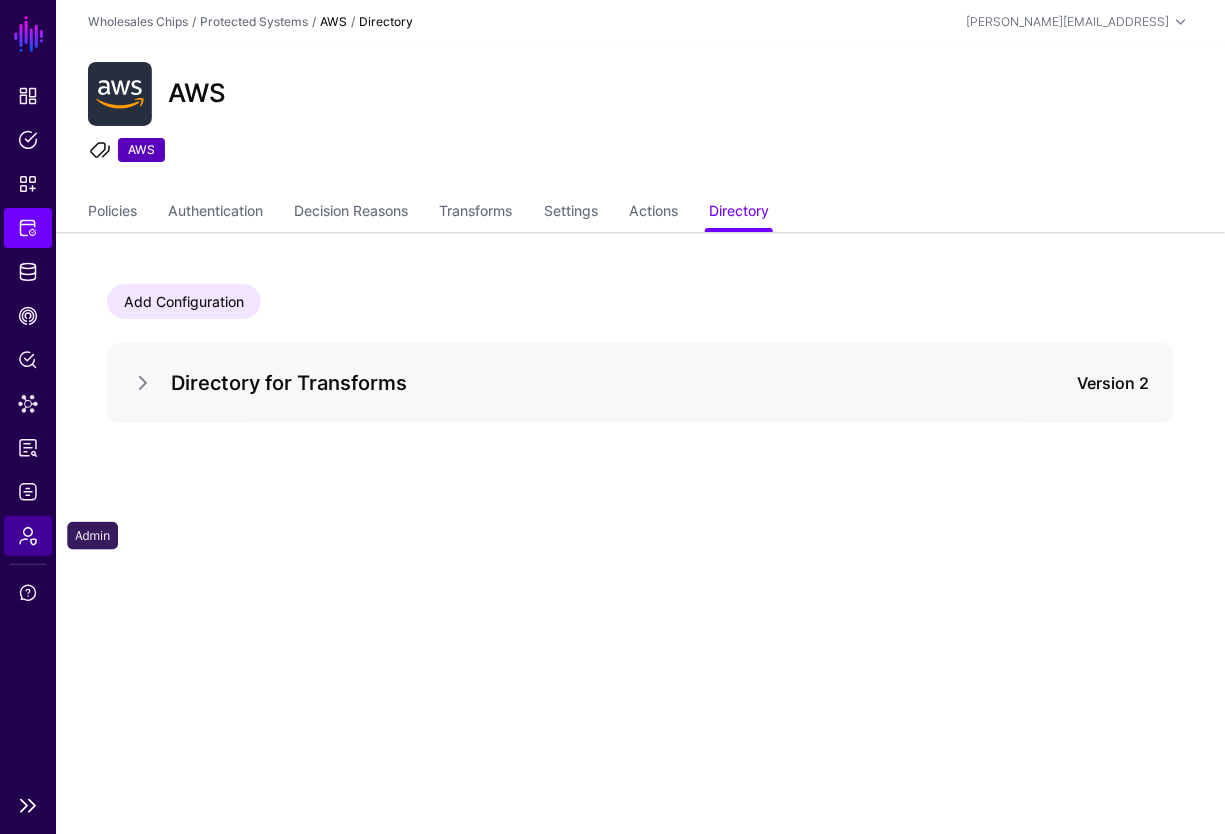 click on "Admin" 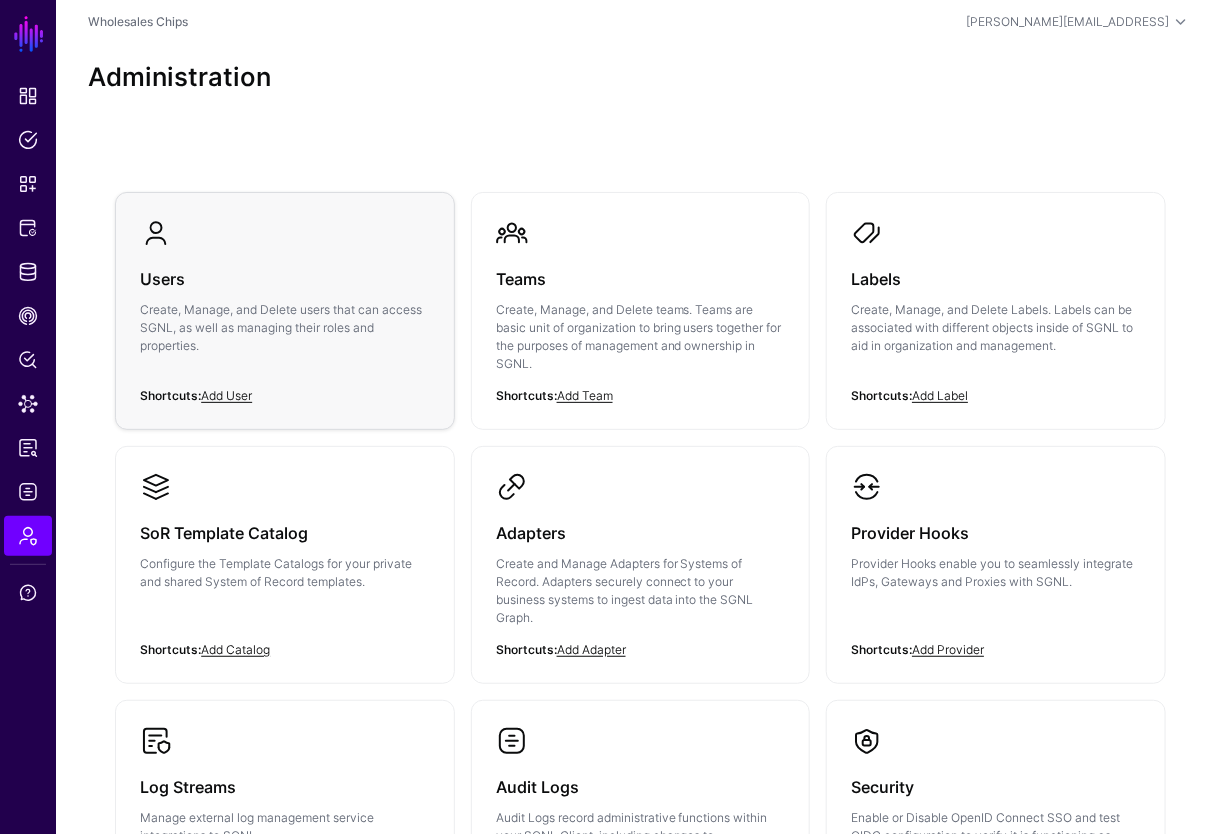 click on "Users" 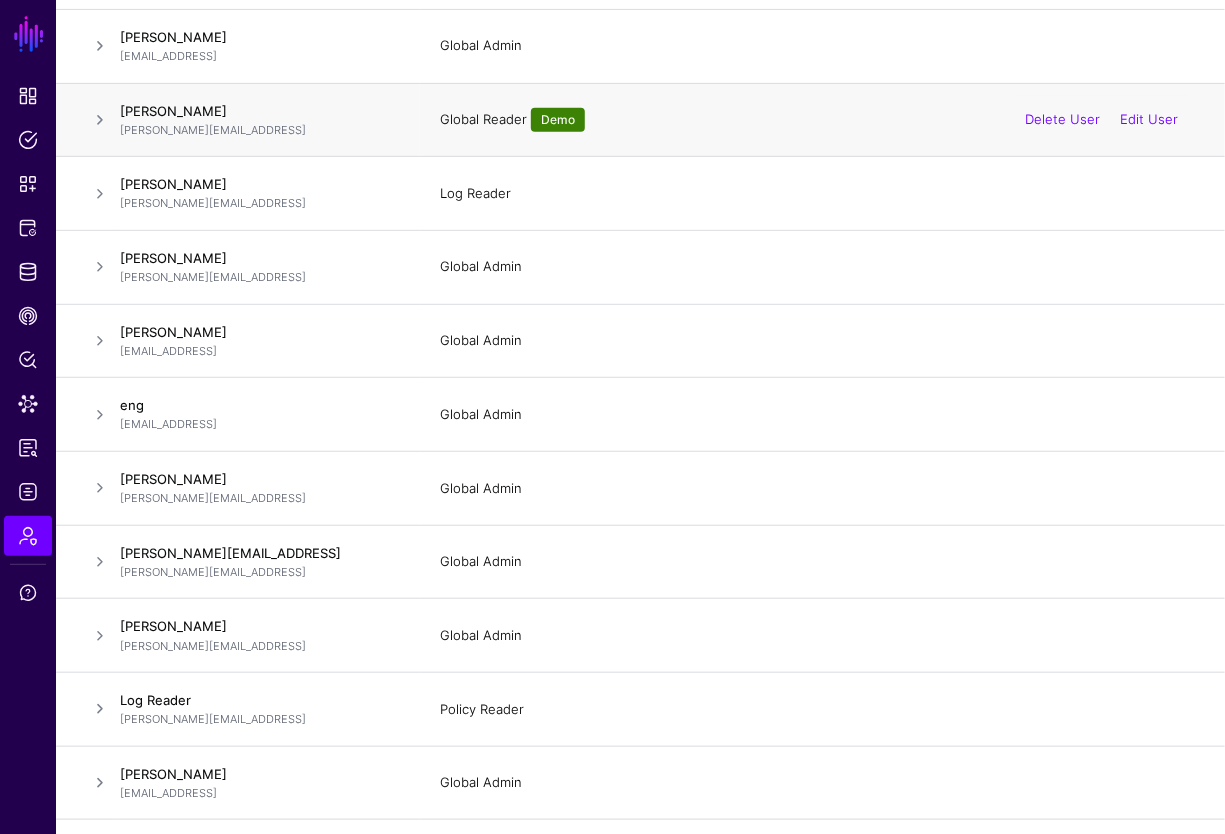 scroll, scrollTop: 0, scrollLeft: 0, axis: both 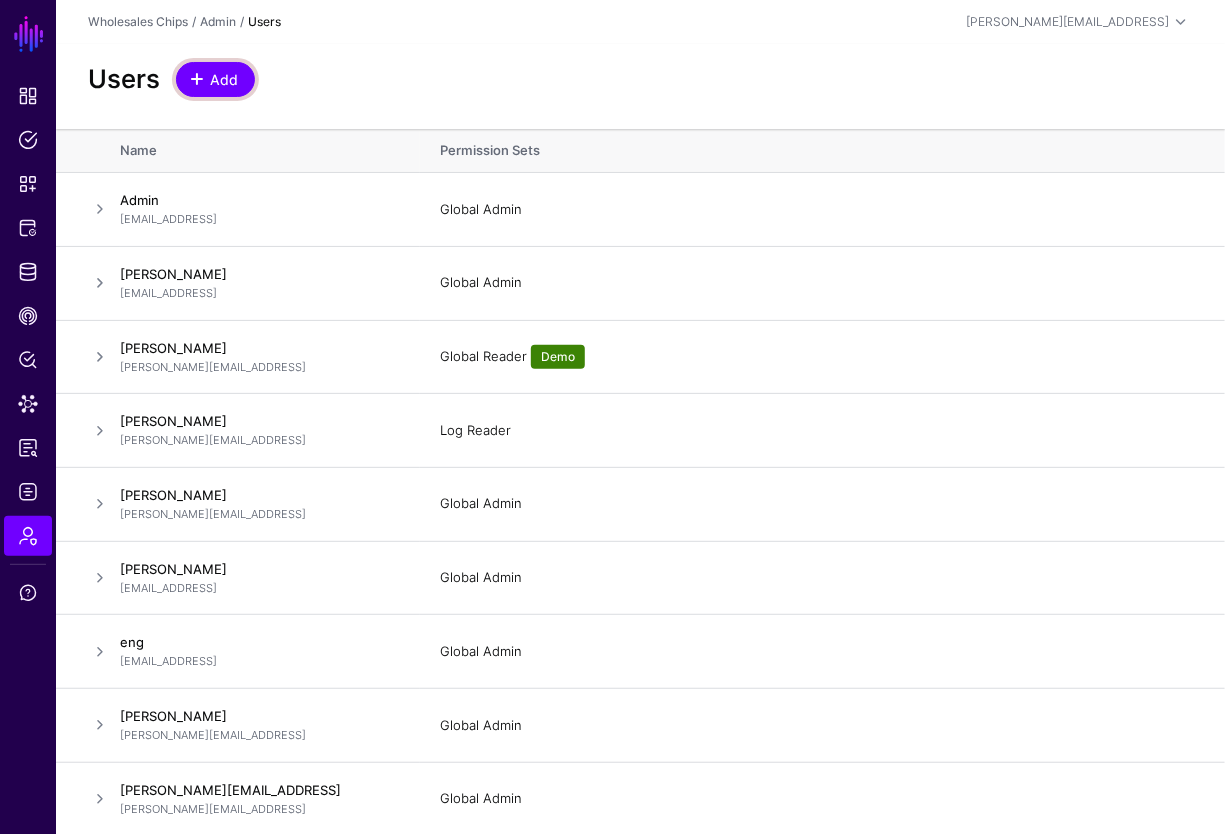 click on "Add" 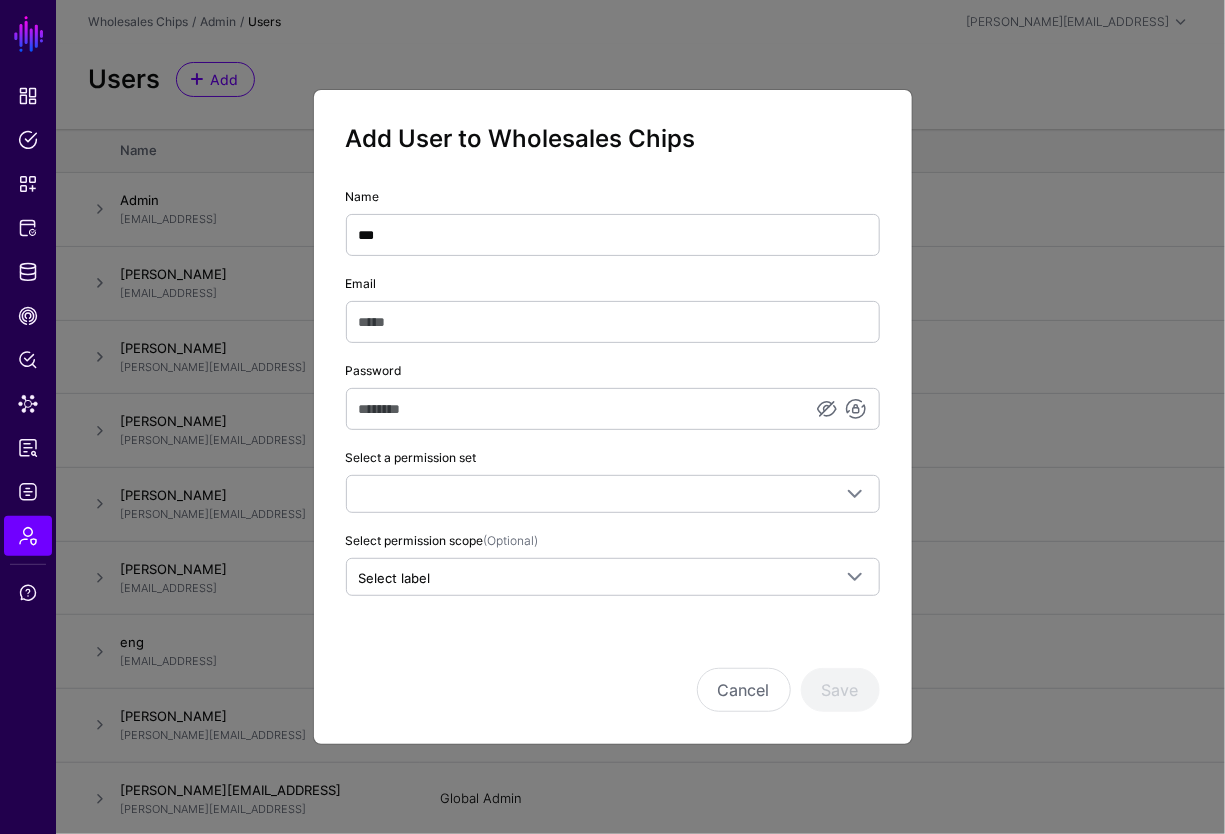type on "***" 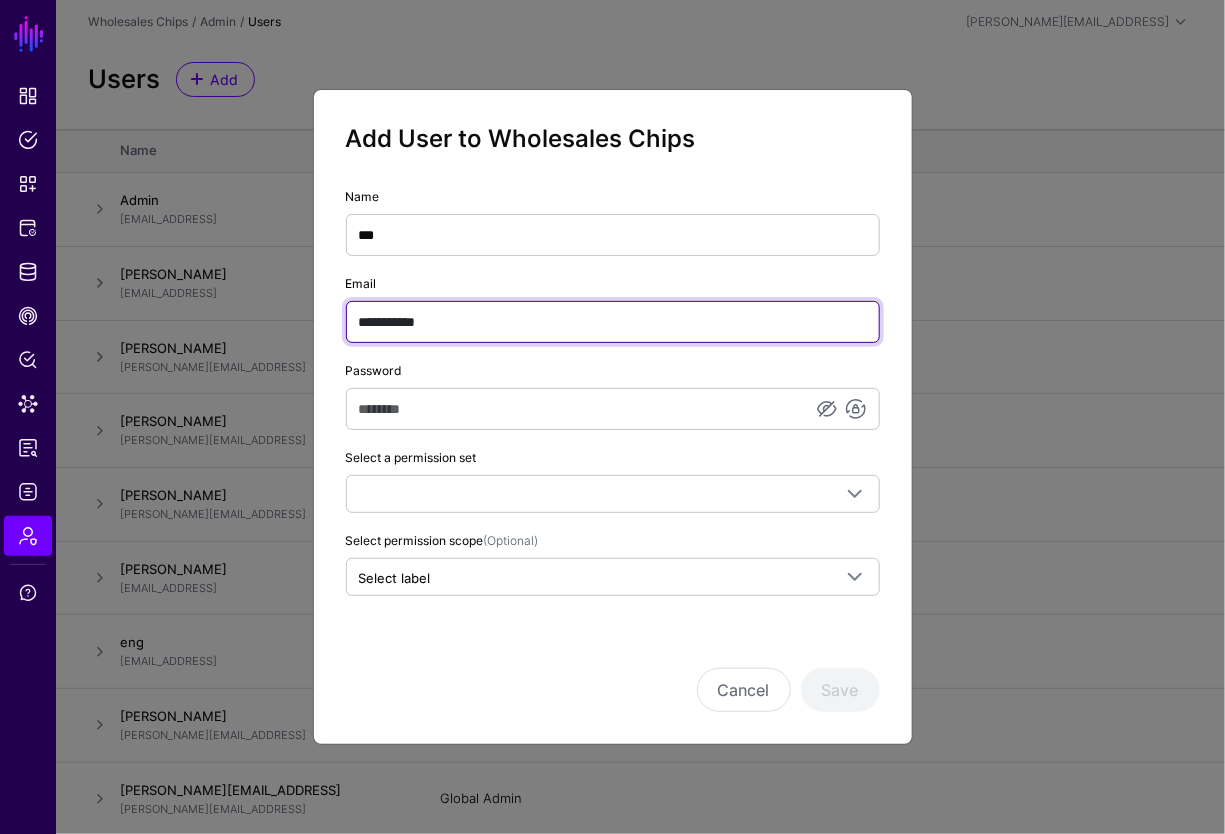 type on "**********" 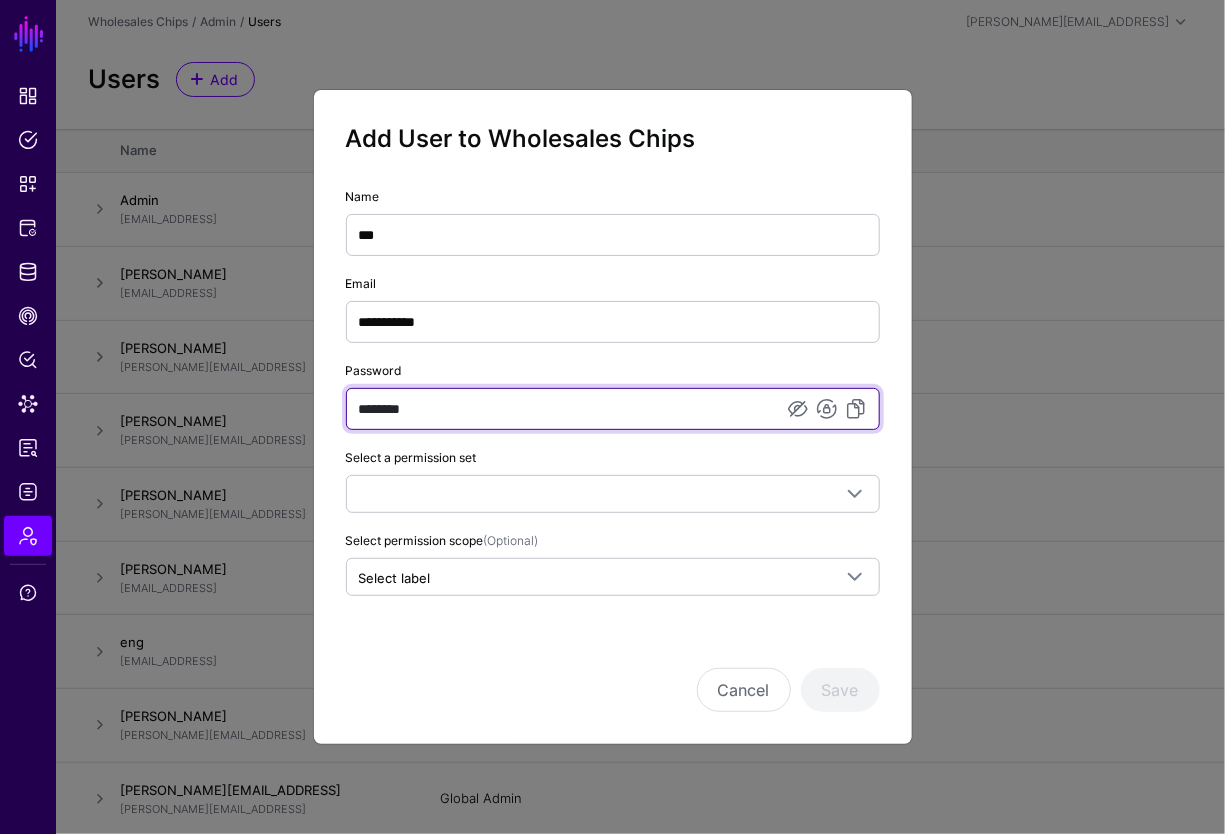 type on "********" 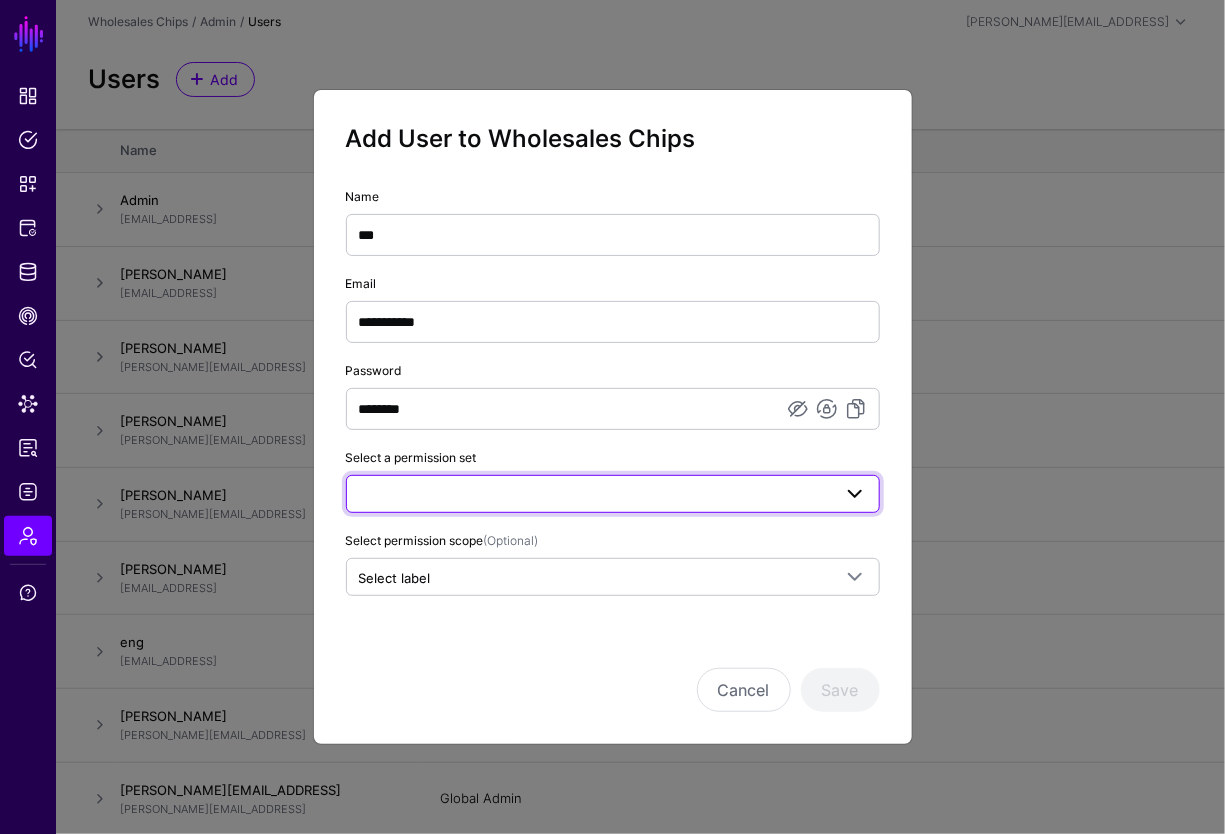 click at bounding box center (613, 494) 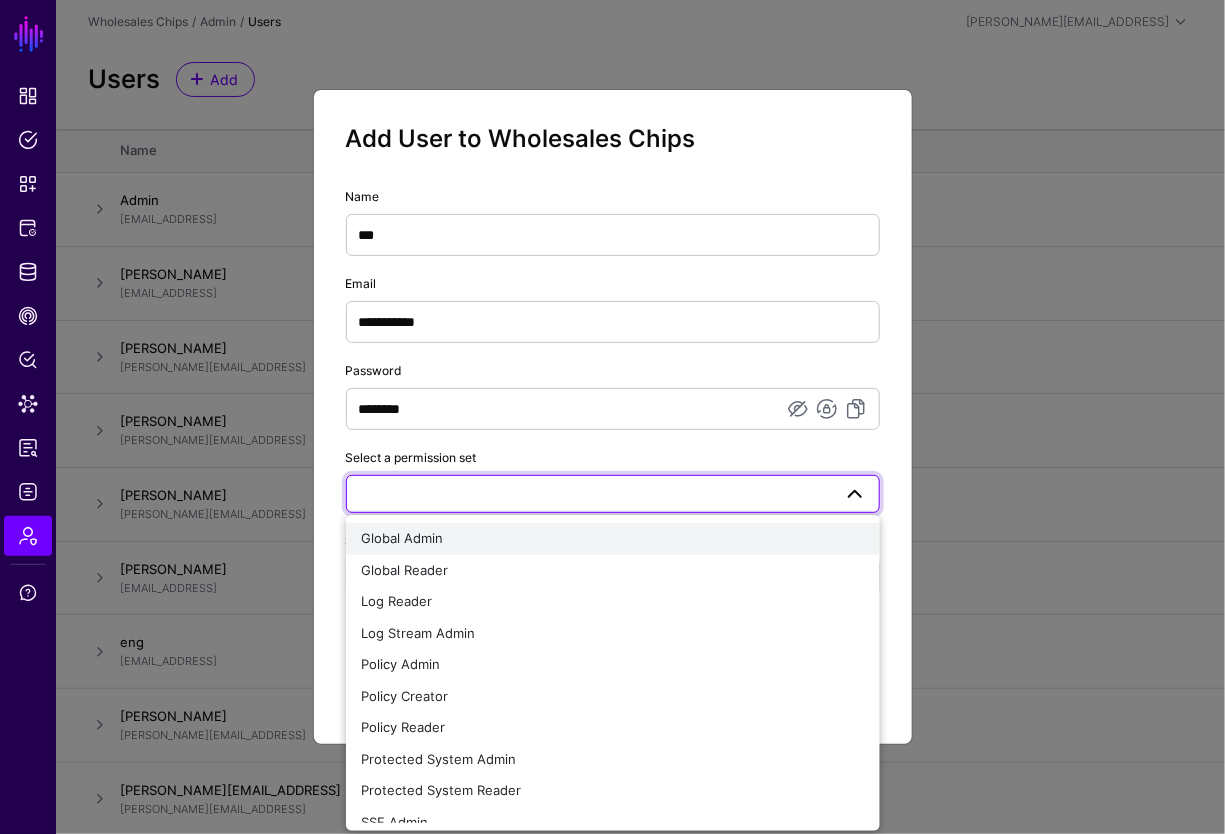 click on "Global Admin" 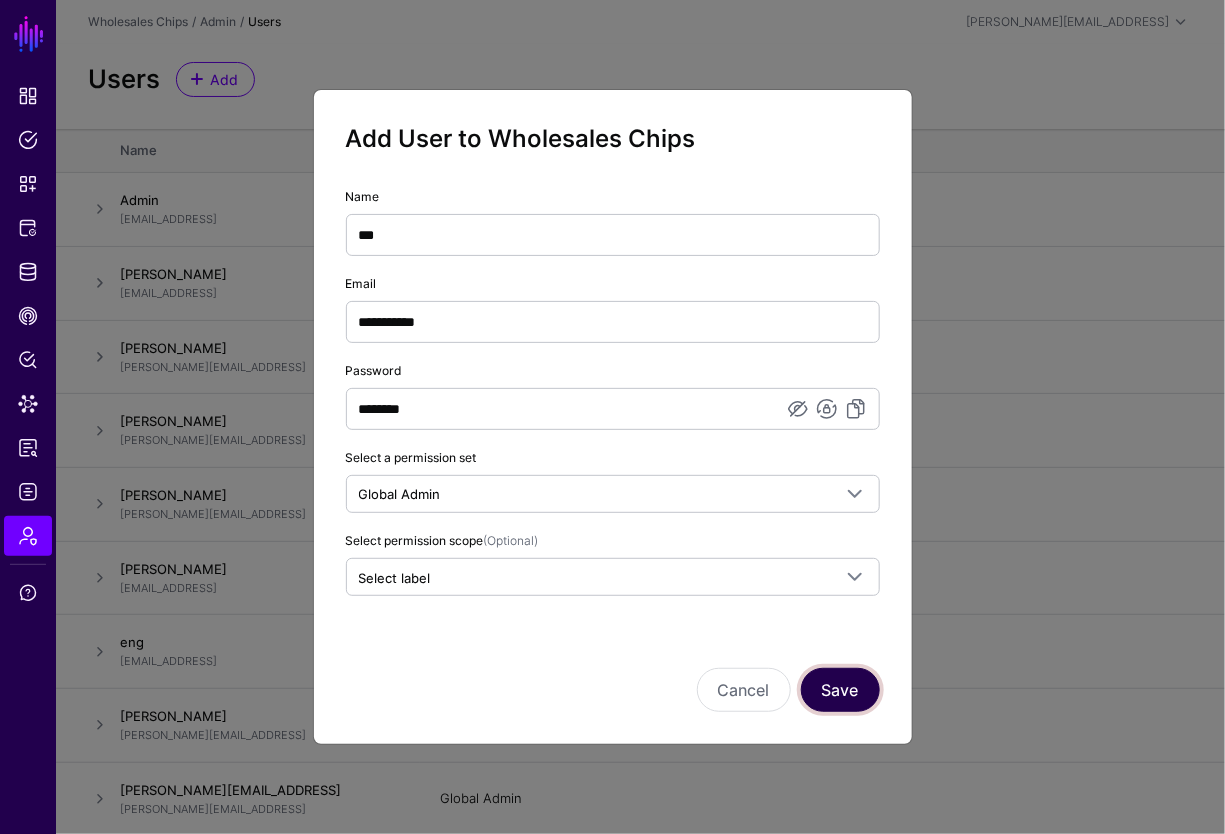 click on "Save" 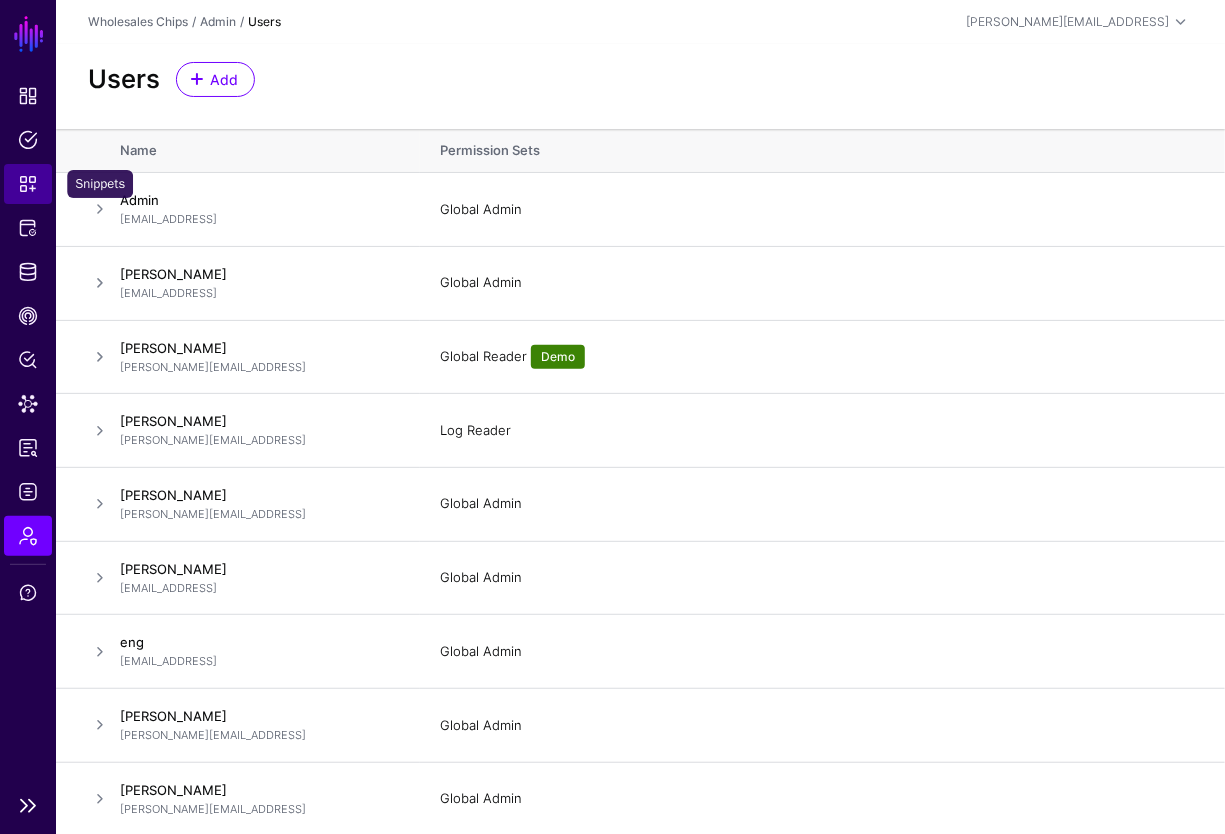 click on "Snippets" 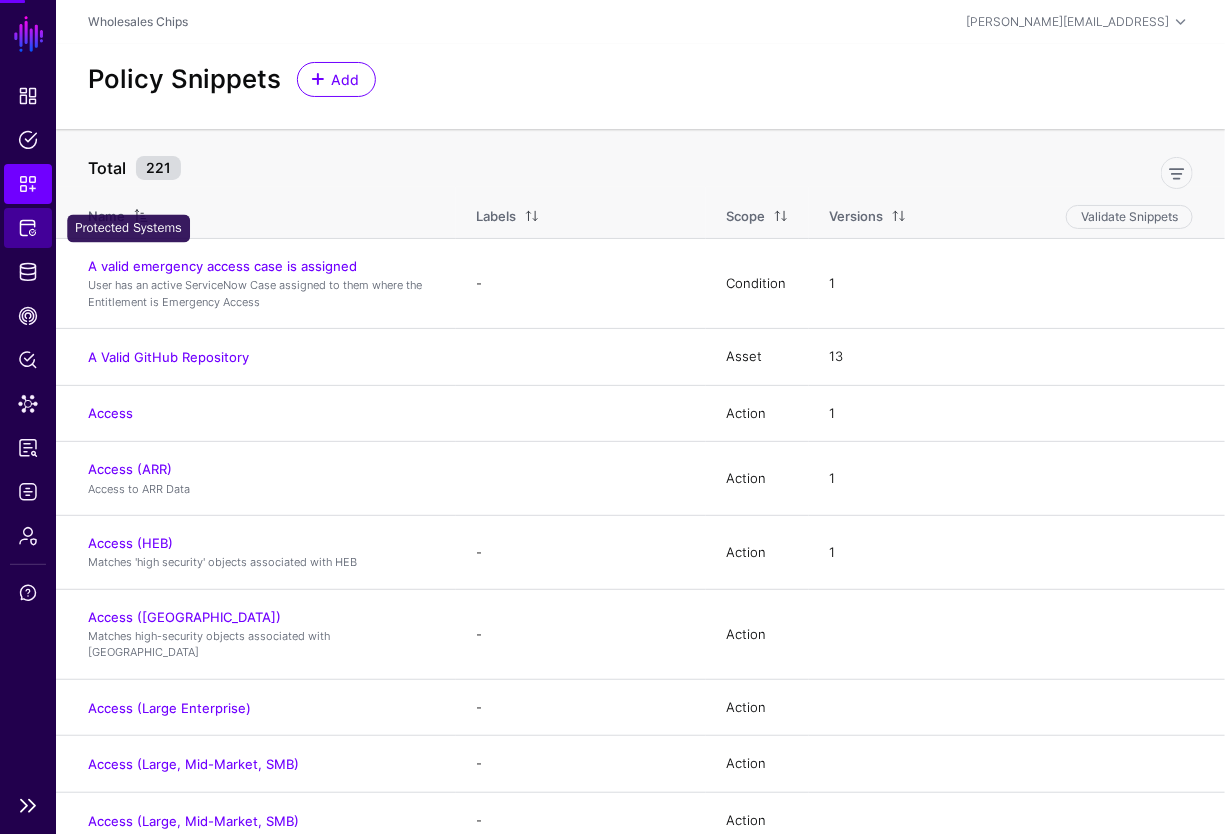 click on "Protected Systems" 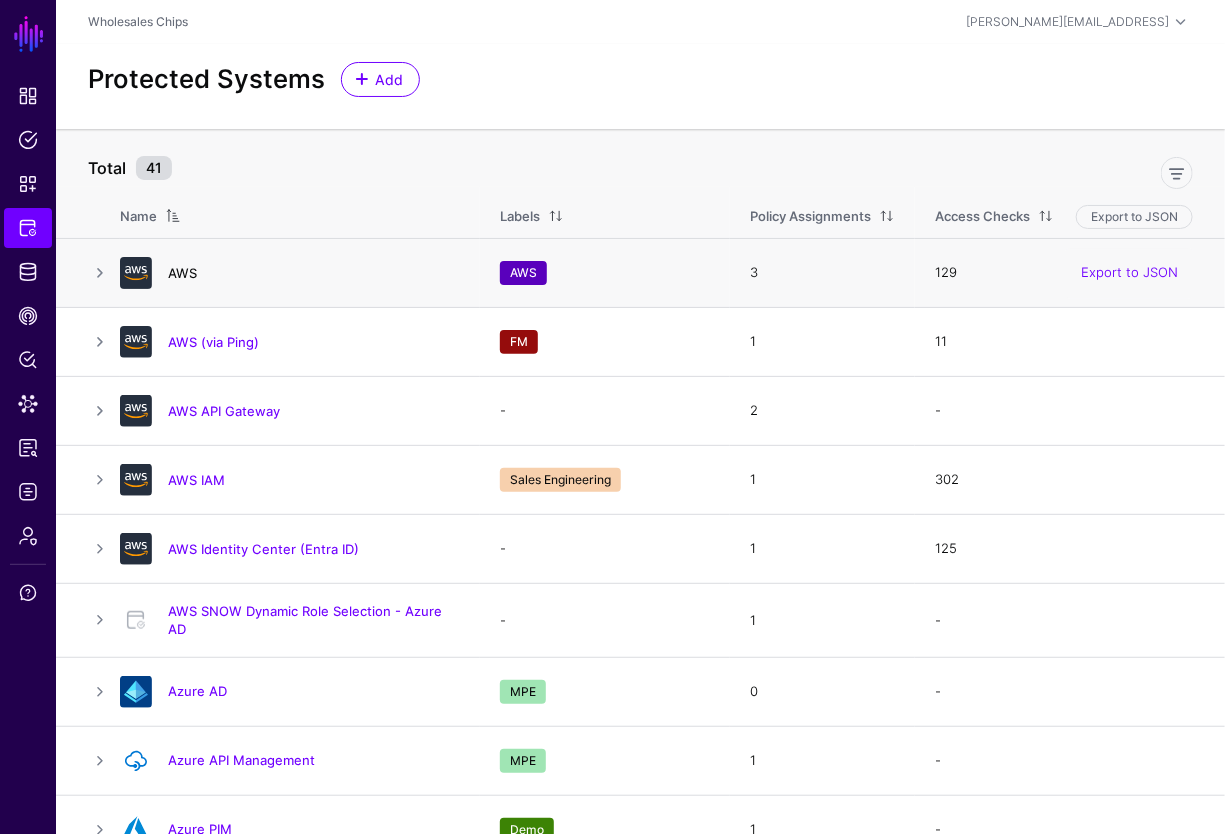 click on "AWS" 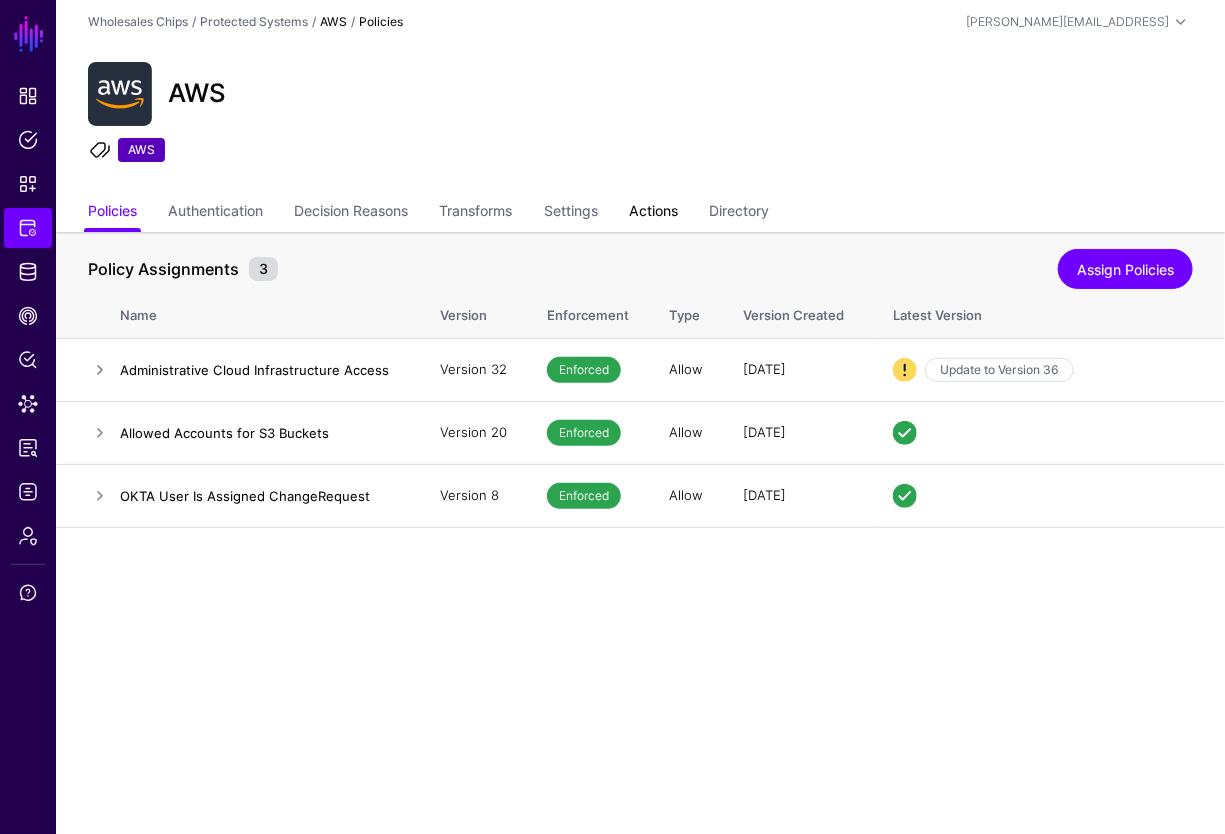 click on "Actions" 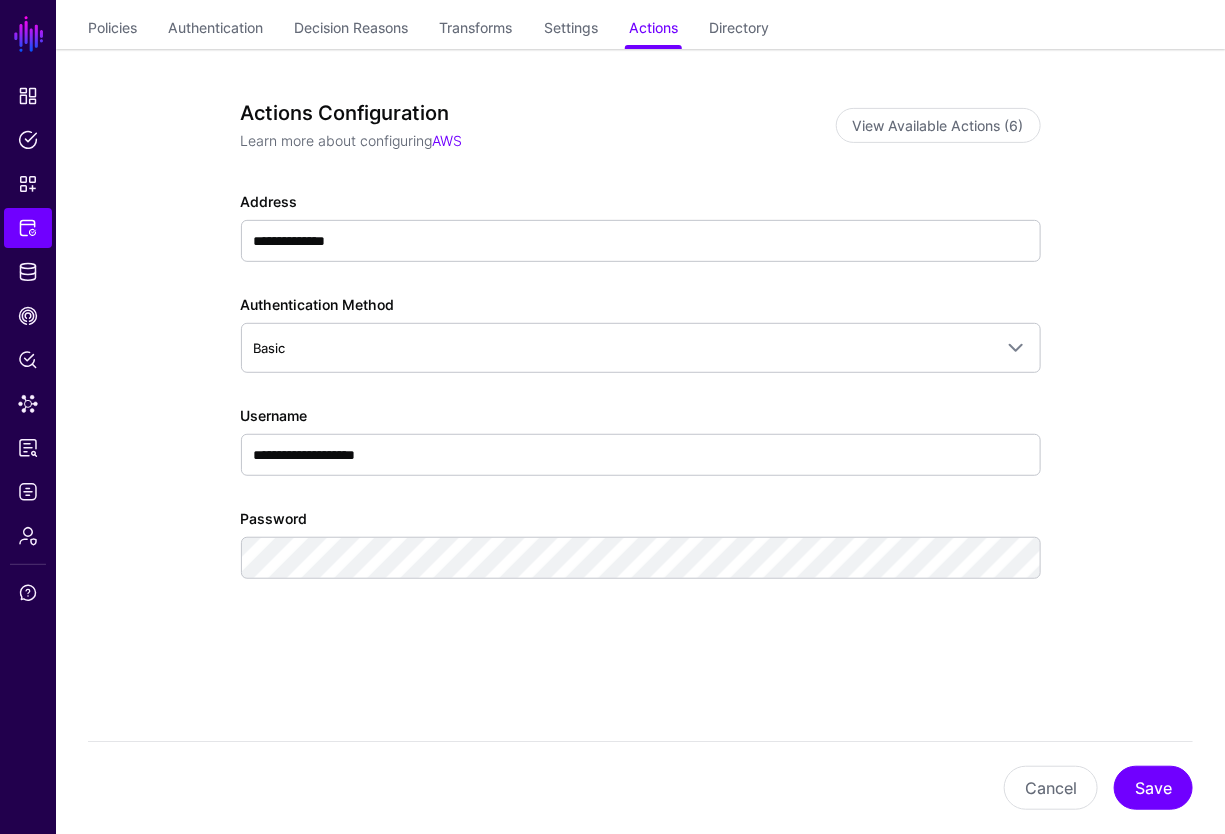 scroll, scrollTop: 0, scrollLeft: 0, axis: both 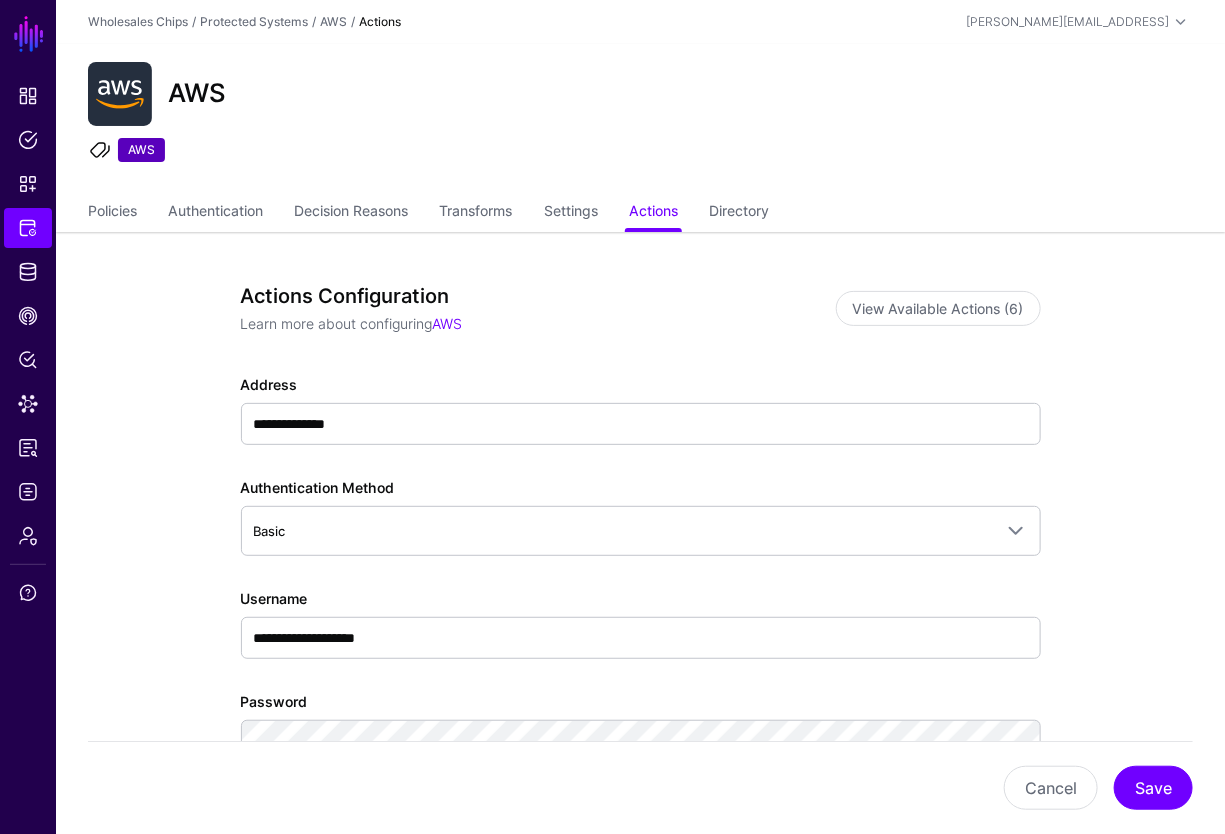 click on "AWS" 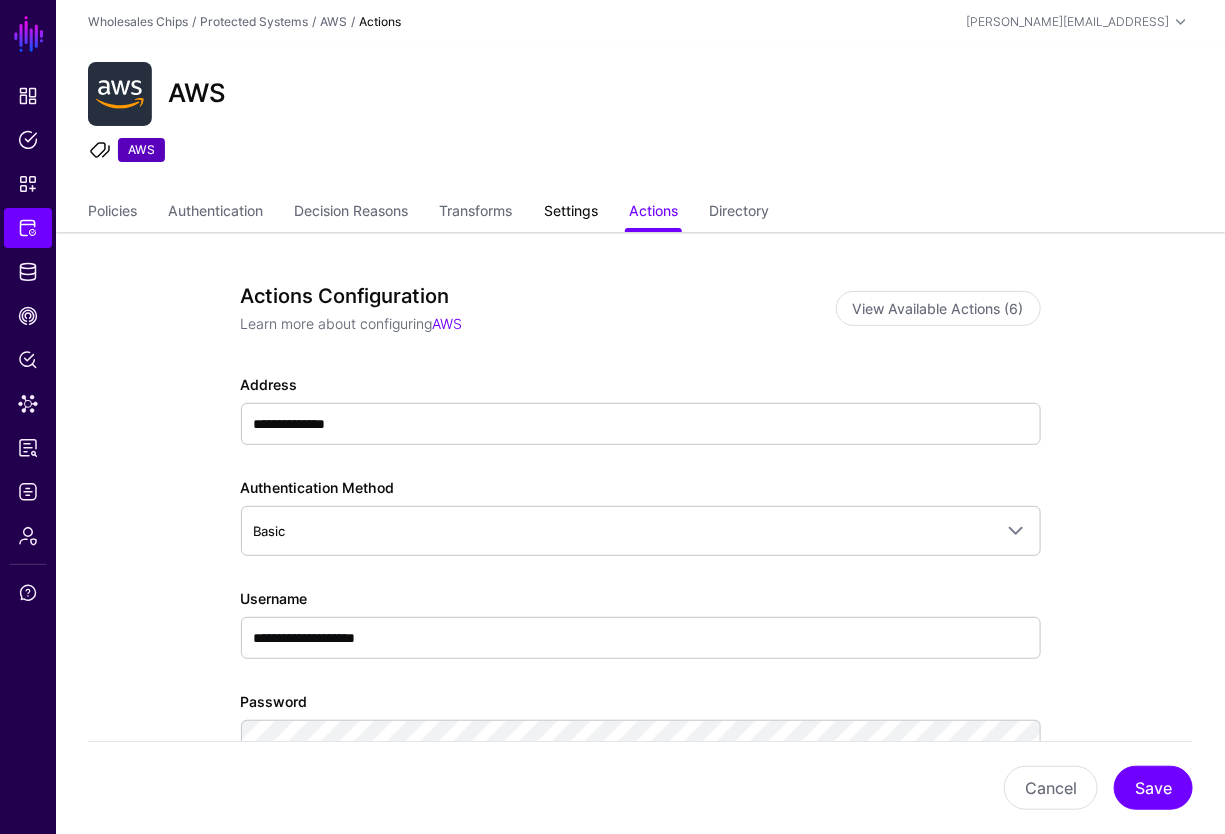 click on "Settings" 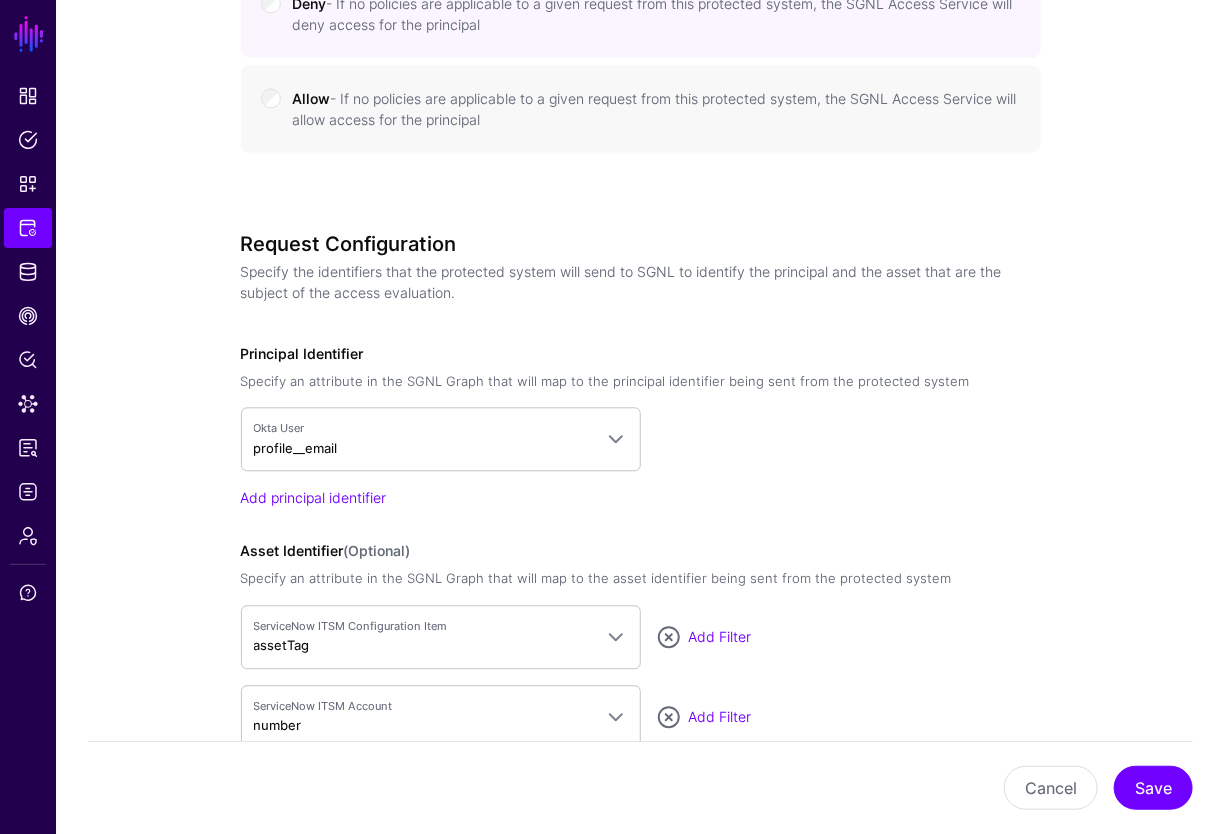 scroll, scrollTop: 1716, scrollLeft: 0, axis: vertical 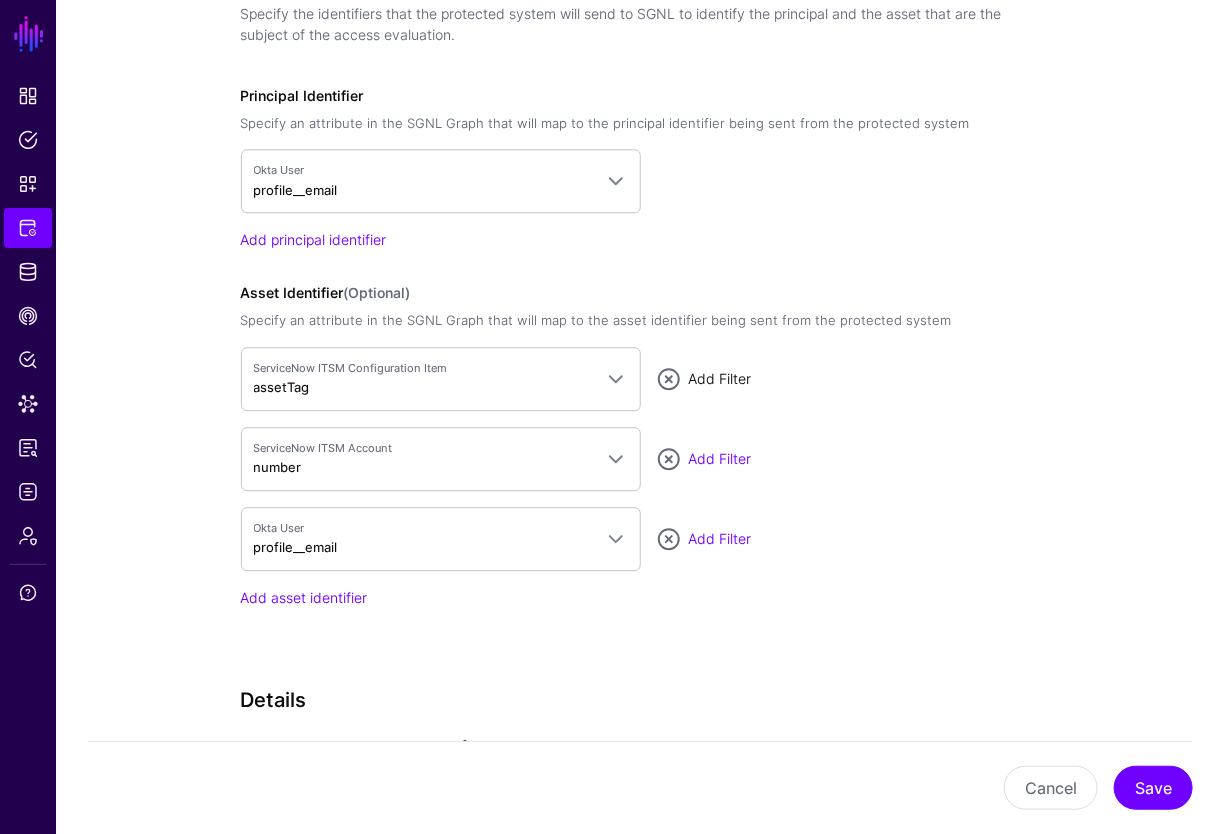 click on "Add Filter" 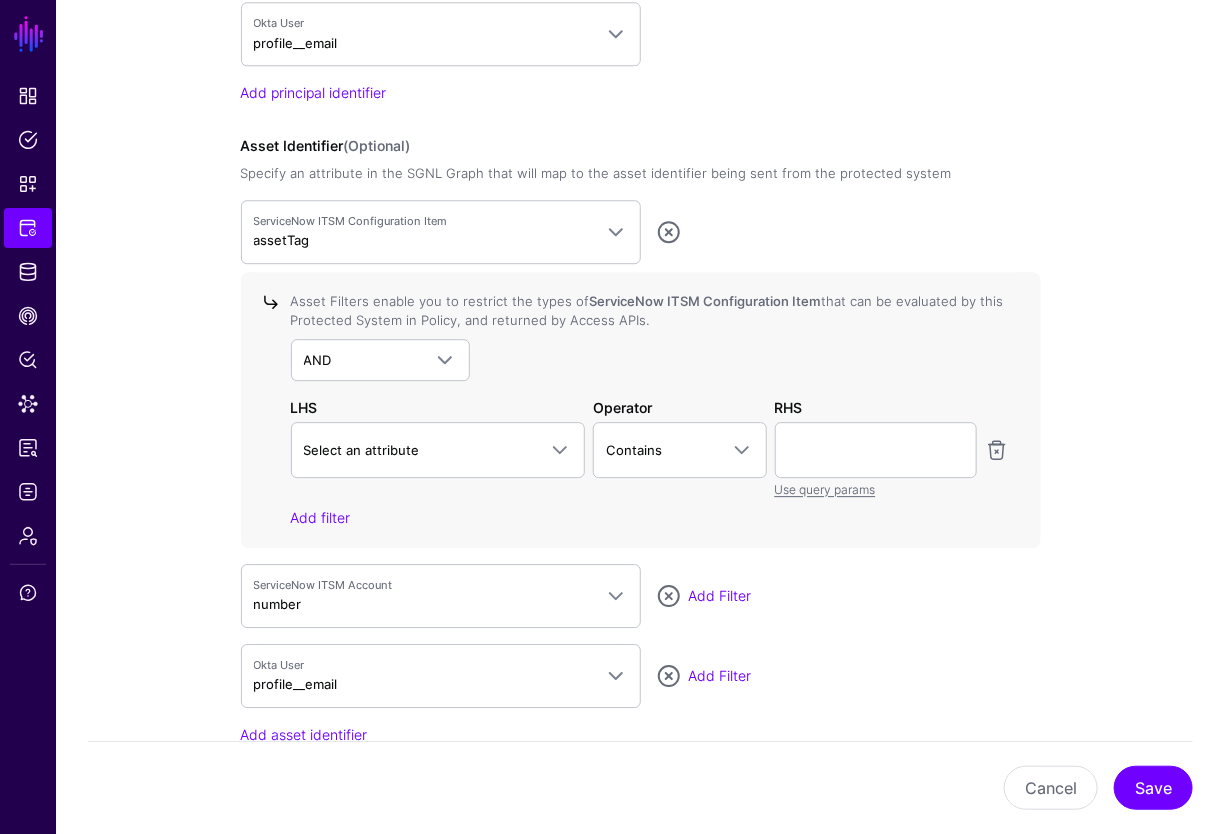 scroll, scrollTop: 1770, scrollLeft: 0, axis: vertical 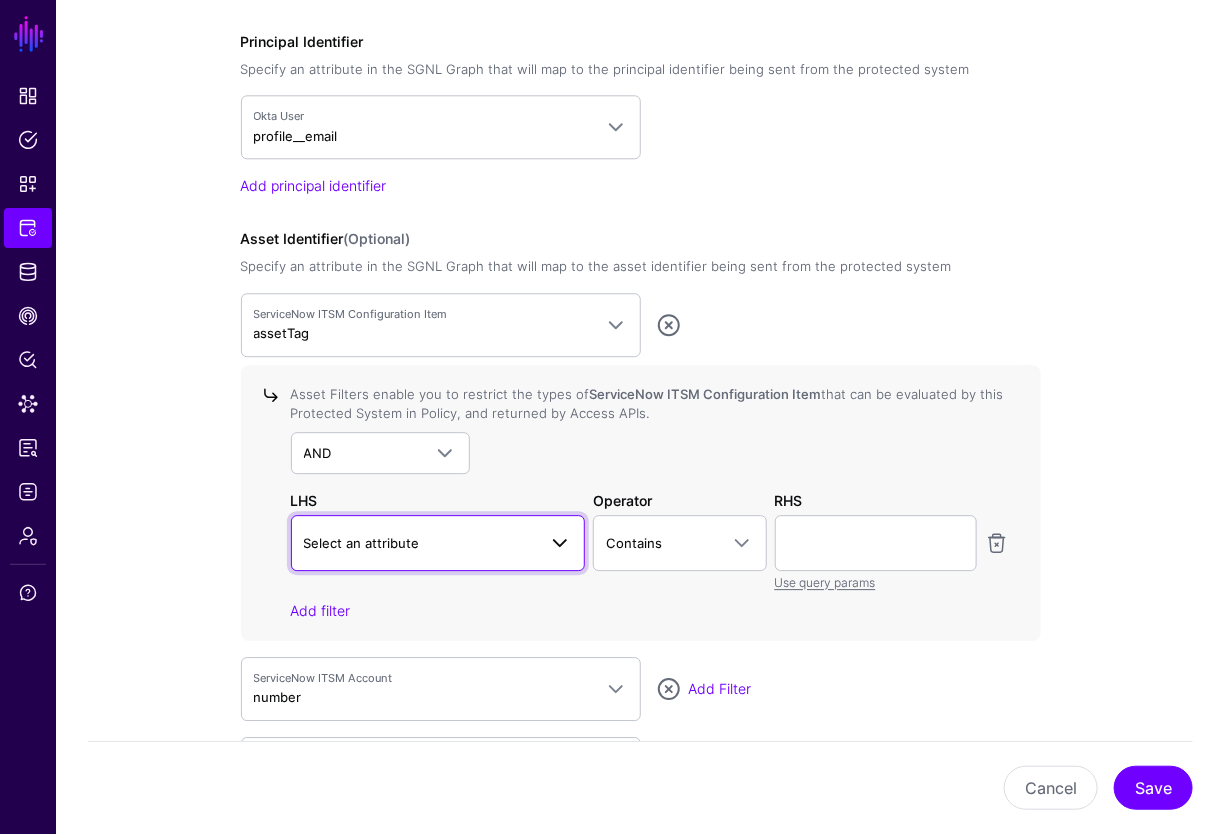 click on "Select an attribute" at bounding box center [420, 543] 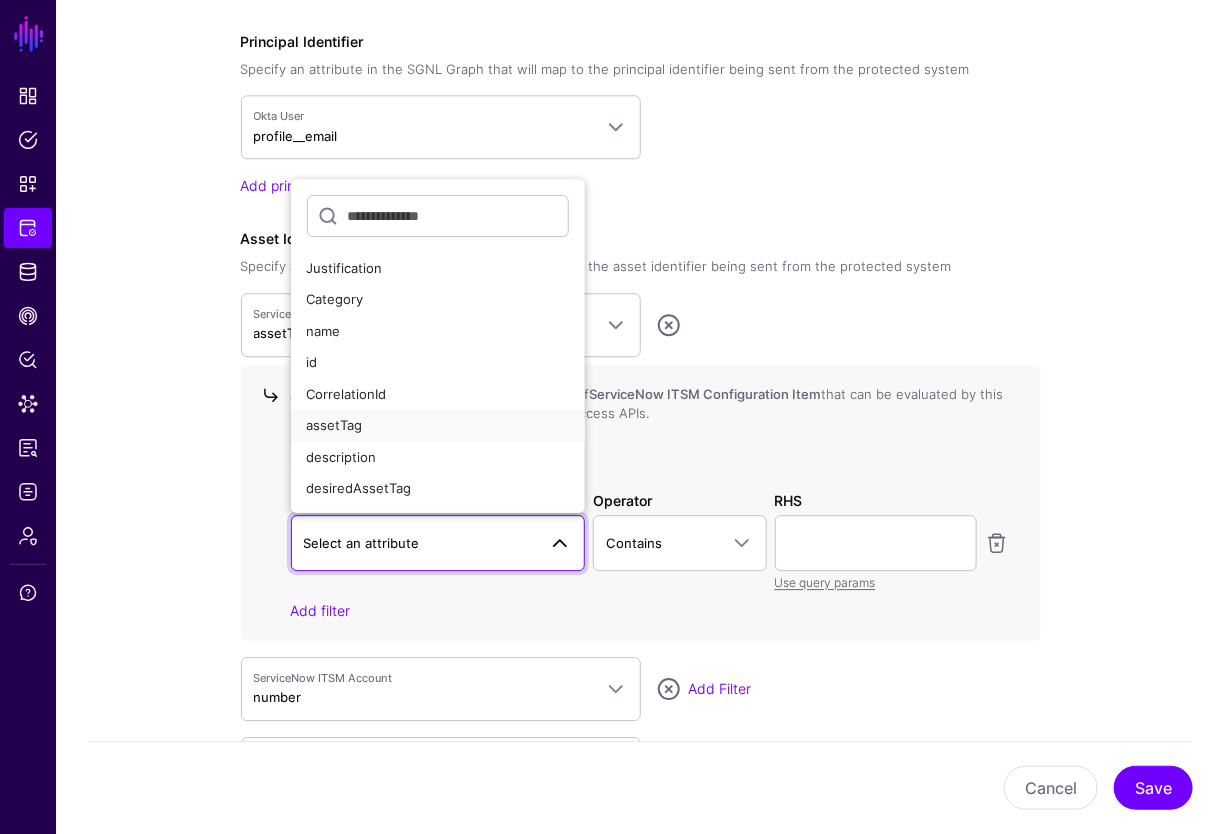 click on "assetTag" 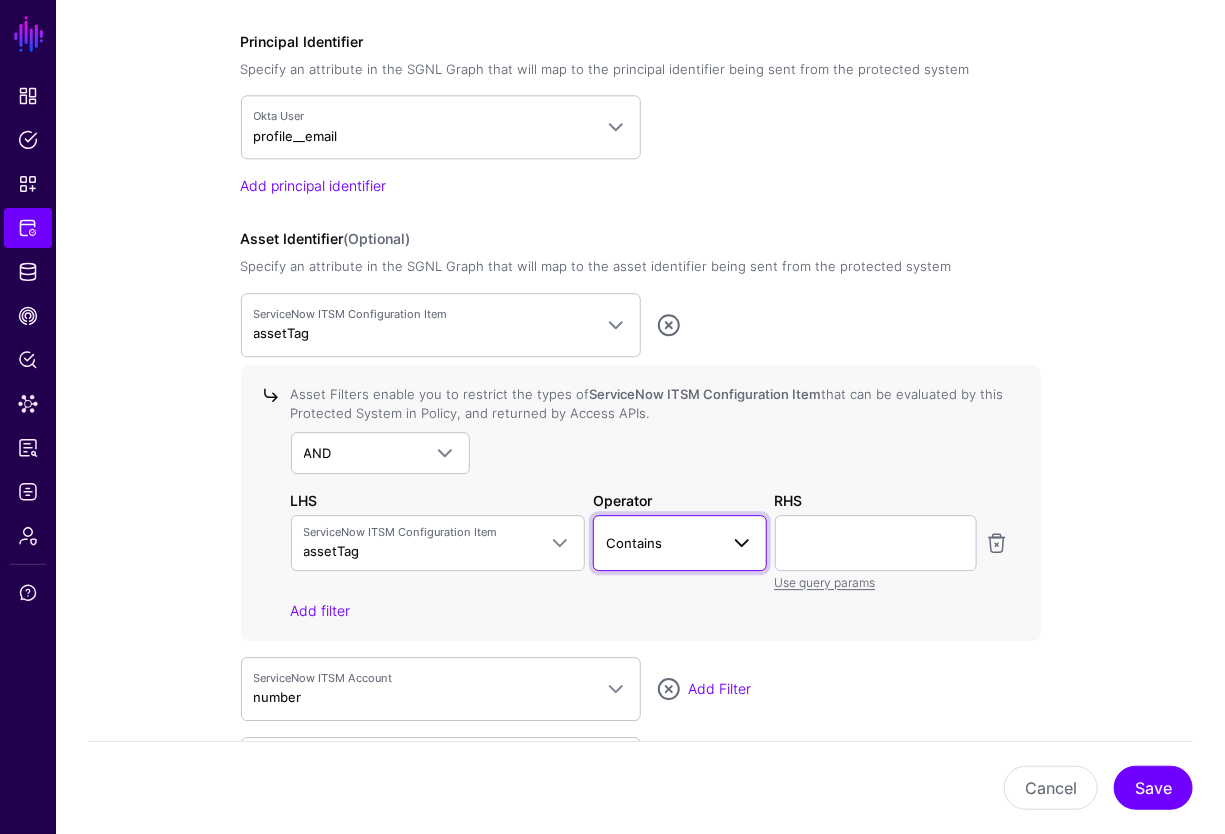 click on "Contains" at bounding box center [662, 543] 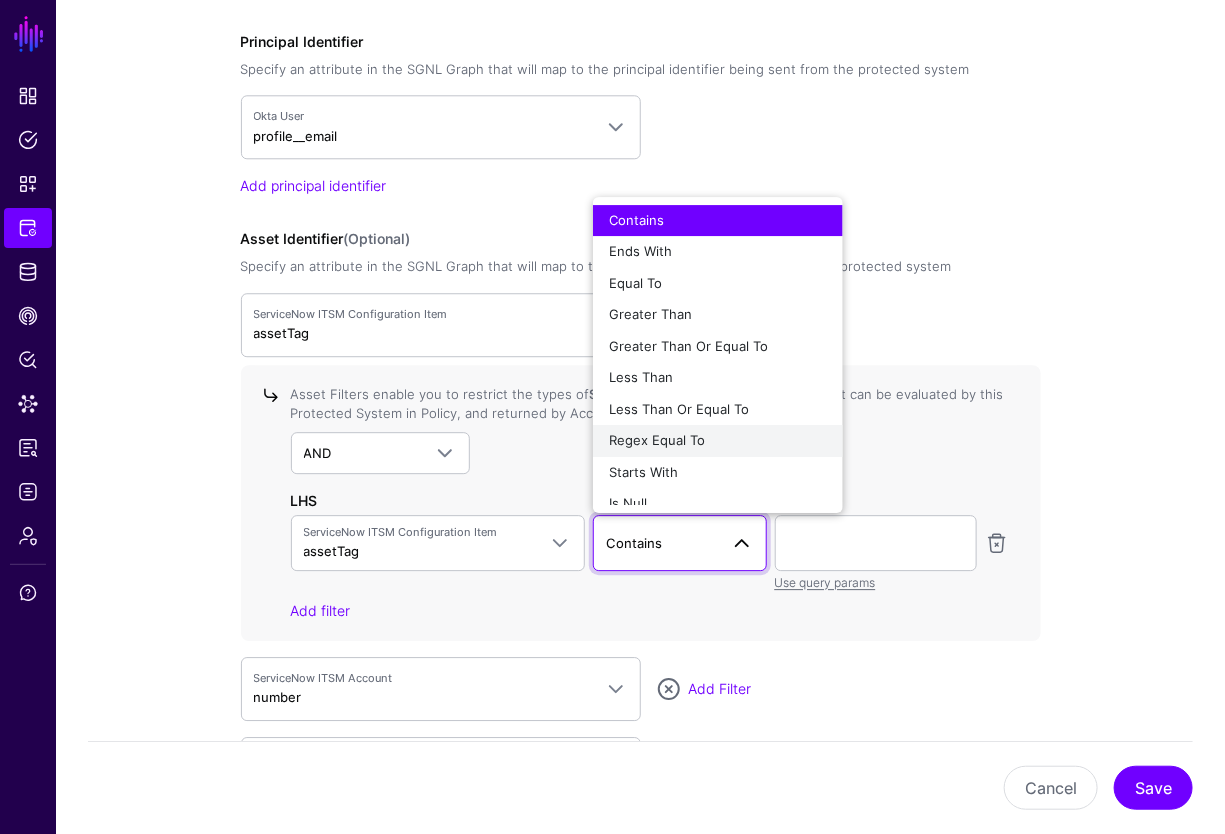 click on "Regex Equal To" 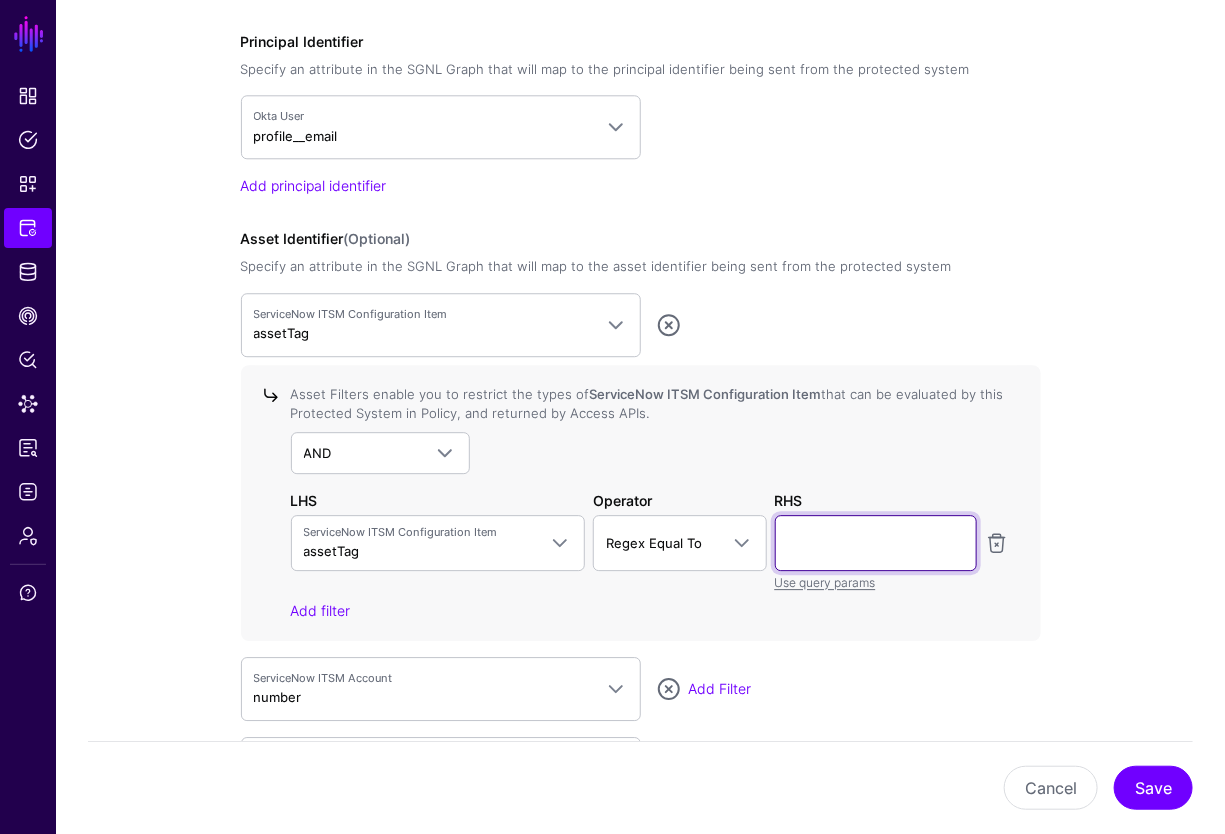 click at bounding box center [876, 543] 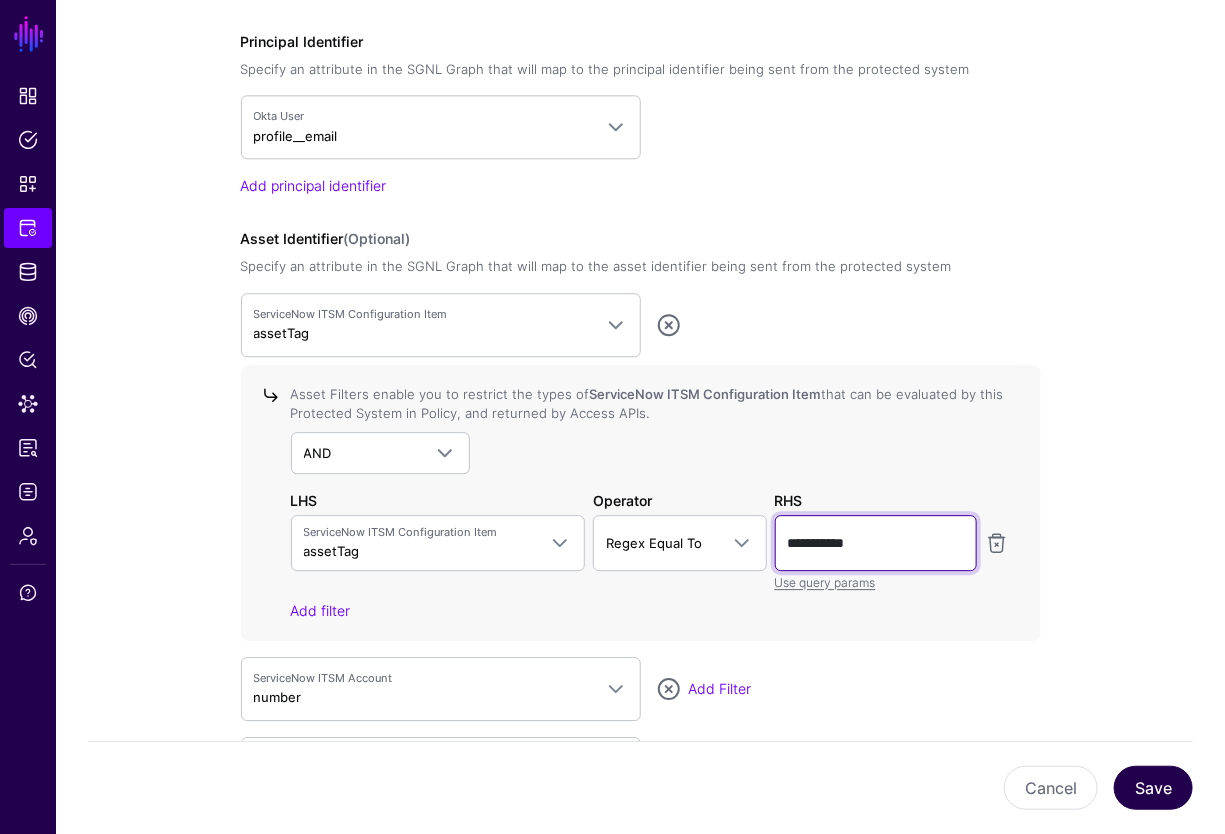 type on "**********" 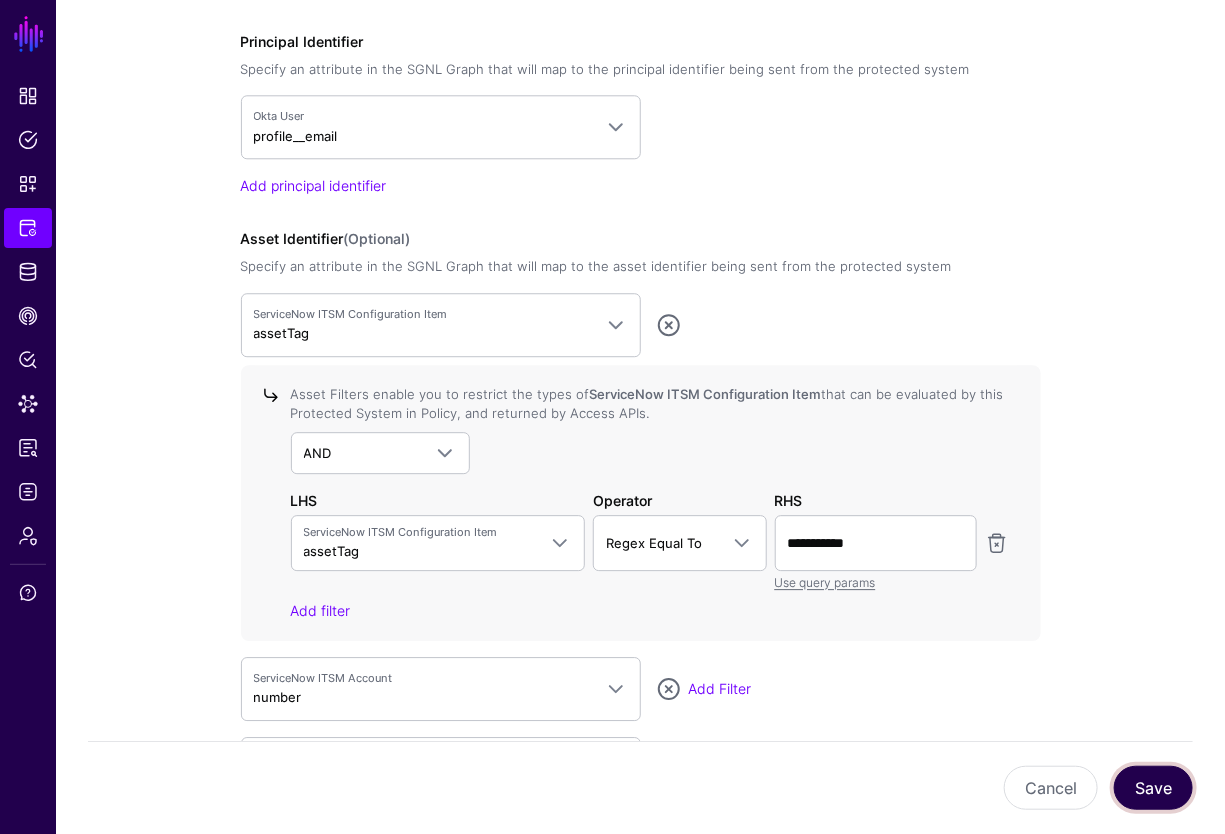 click on "Save" 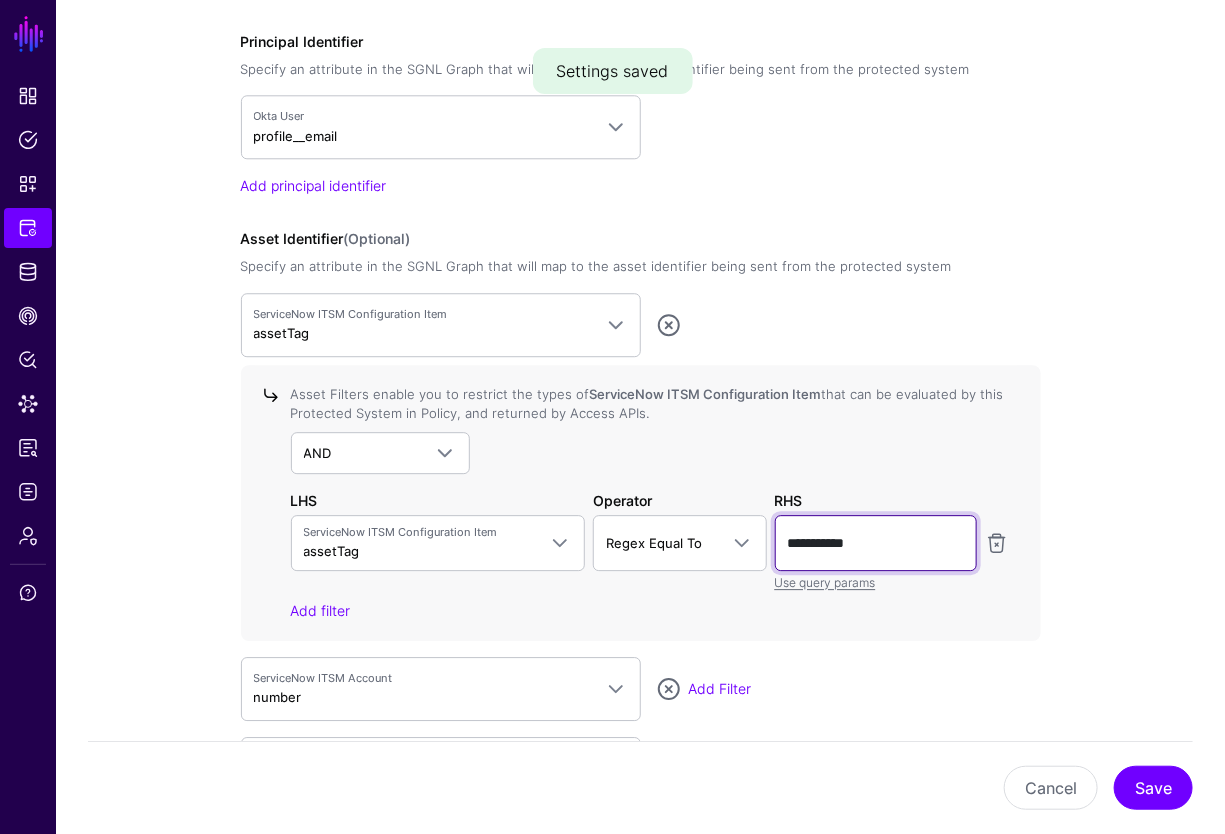 click on "**********" at bounding box center [876, 543] 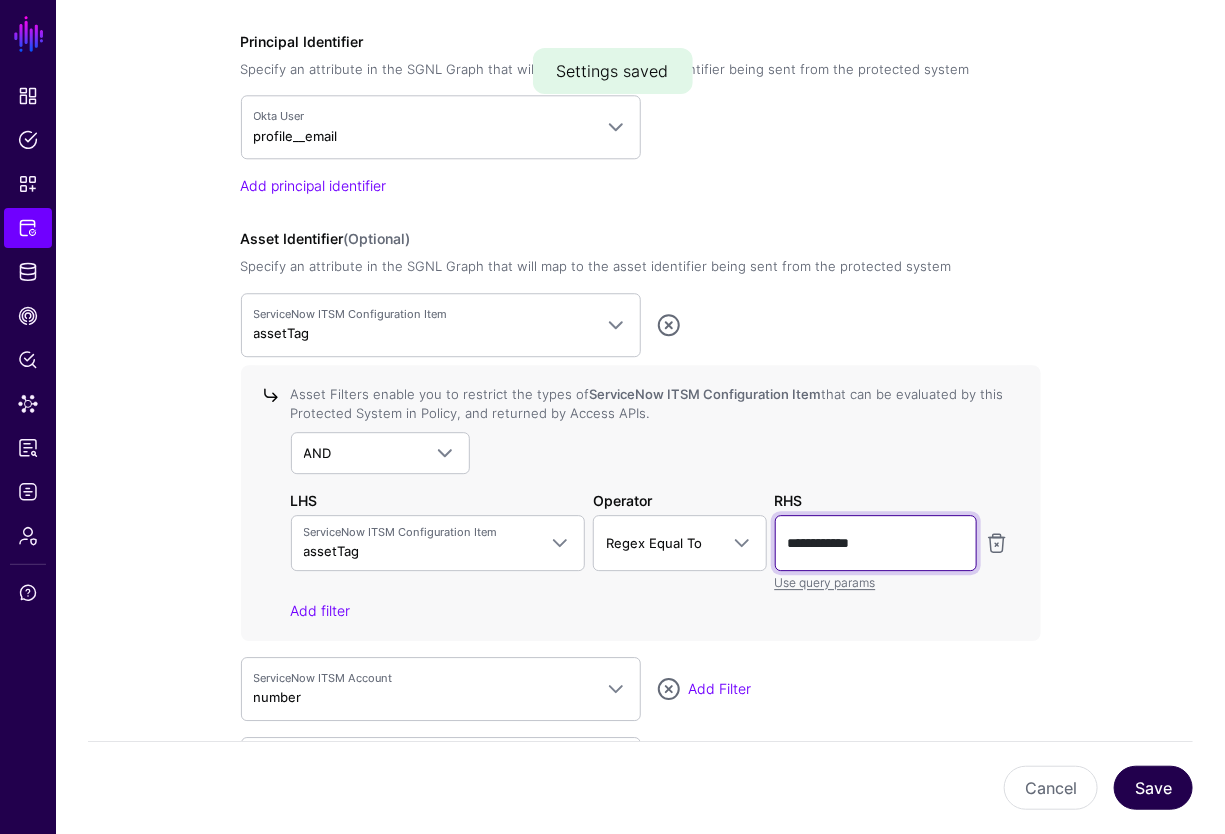 type on "**********" 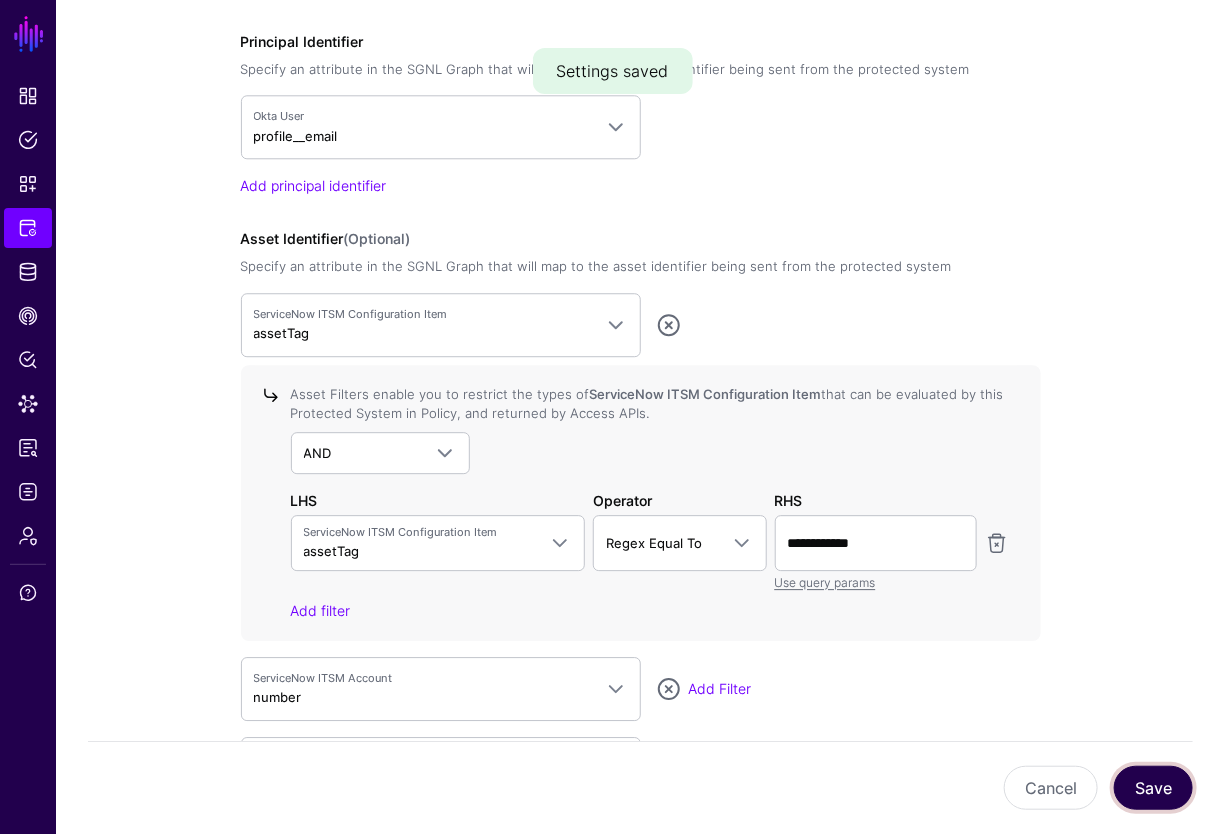 click on "Save" 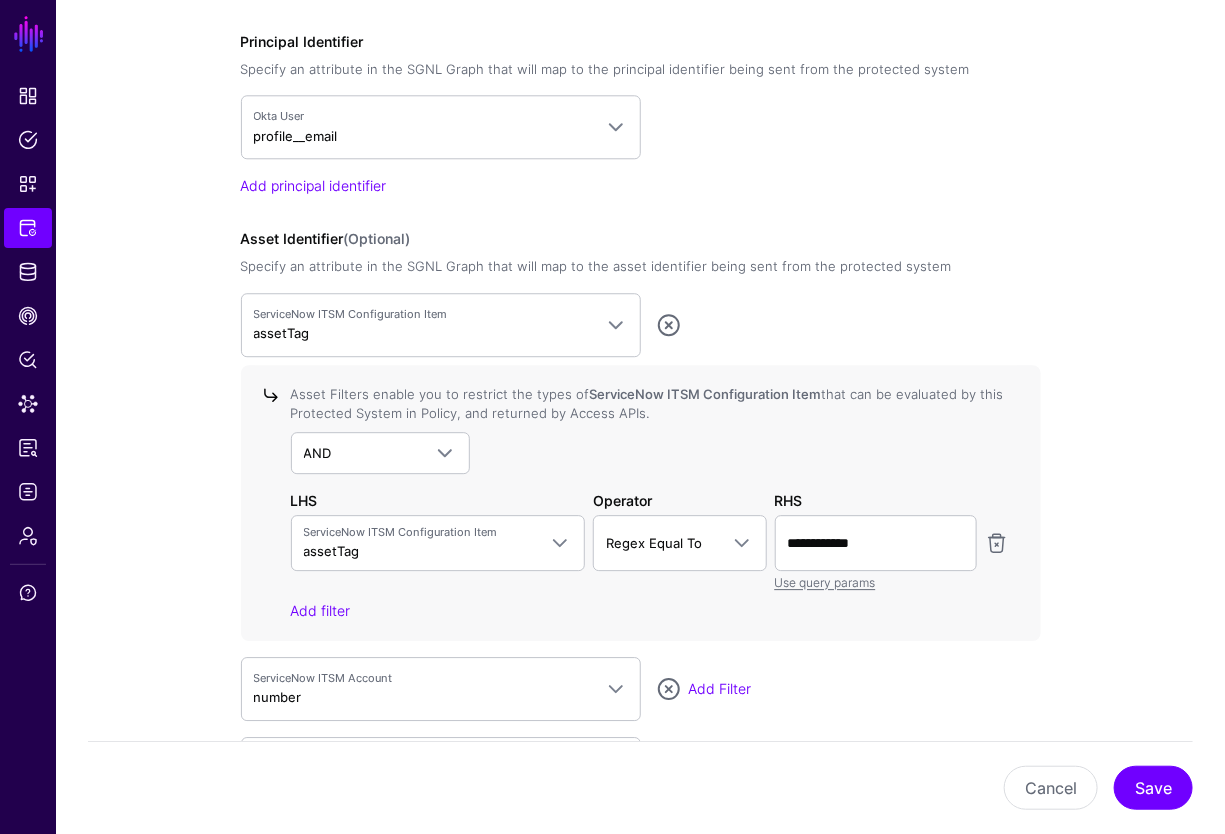 drag, startPoint x: 754, startPoint y: 650, endPoint x: 858, endPoint y: 600, distance: 115.39497 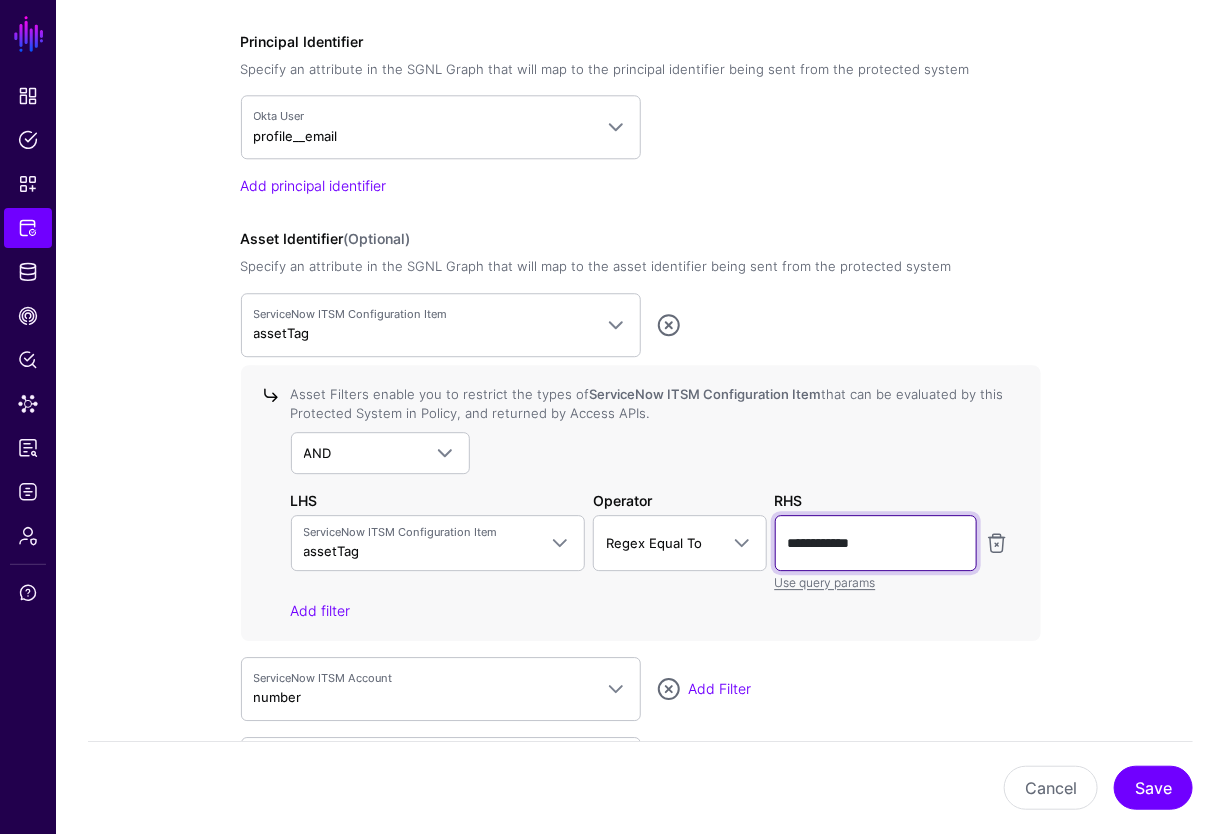 click on "**********" at bounding box center (876, 543) 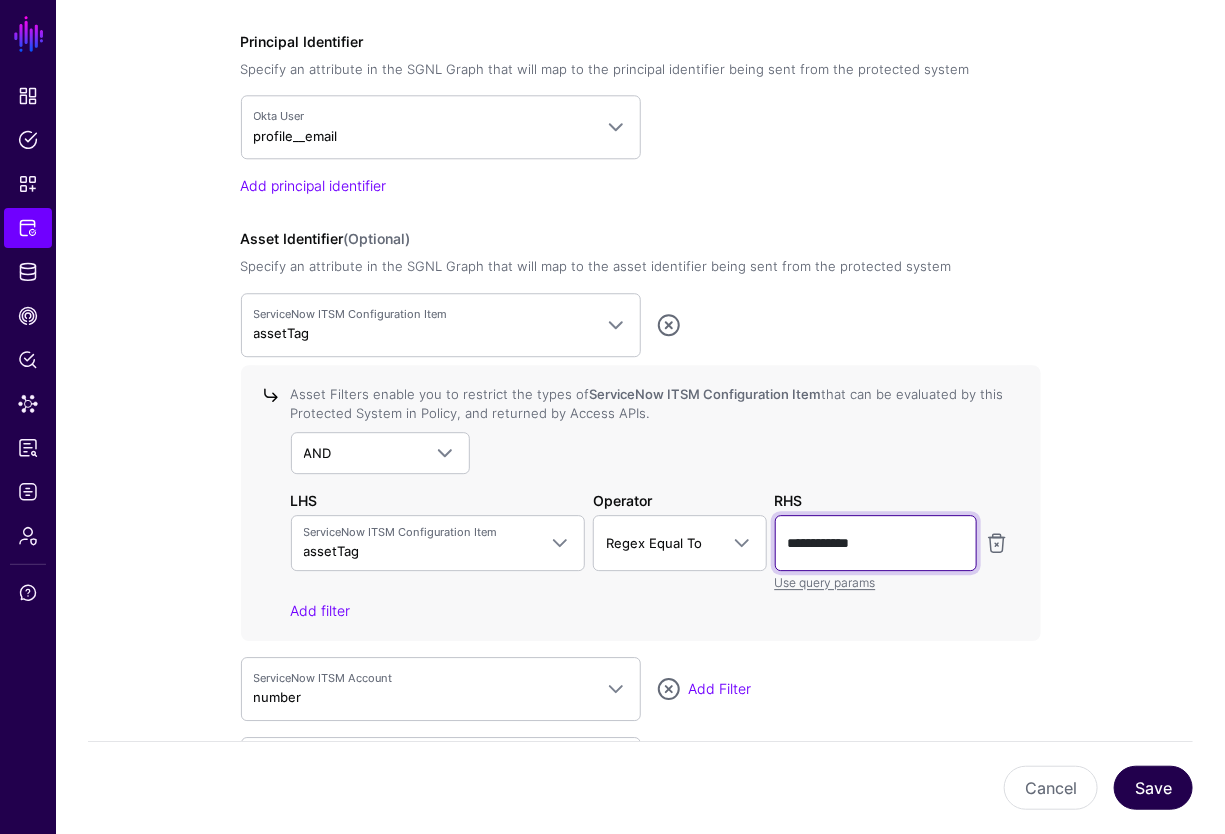 type on "**********" 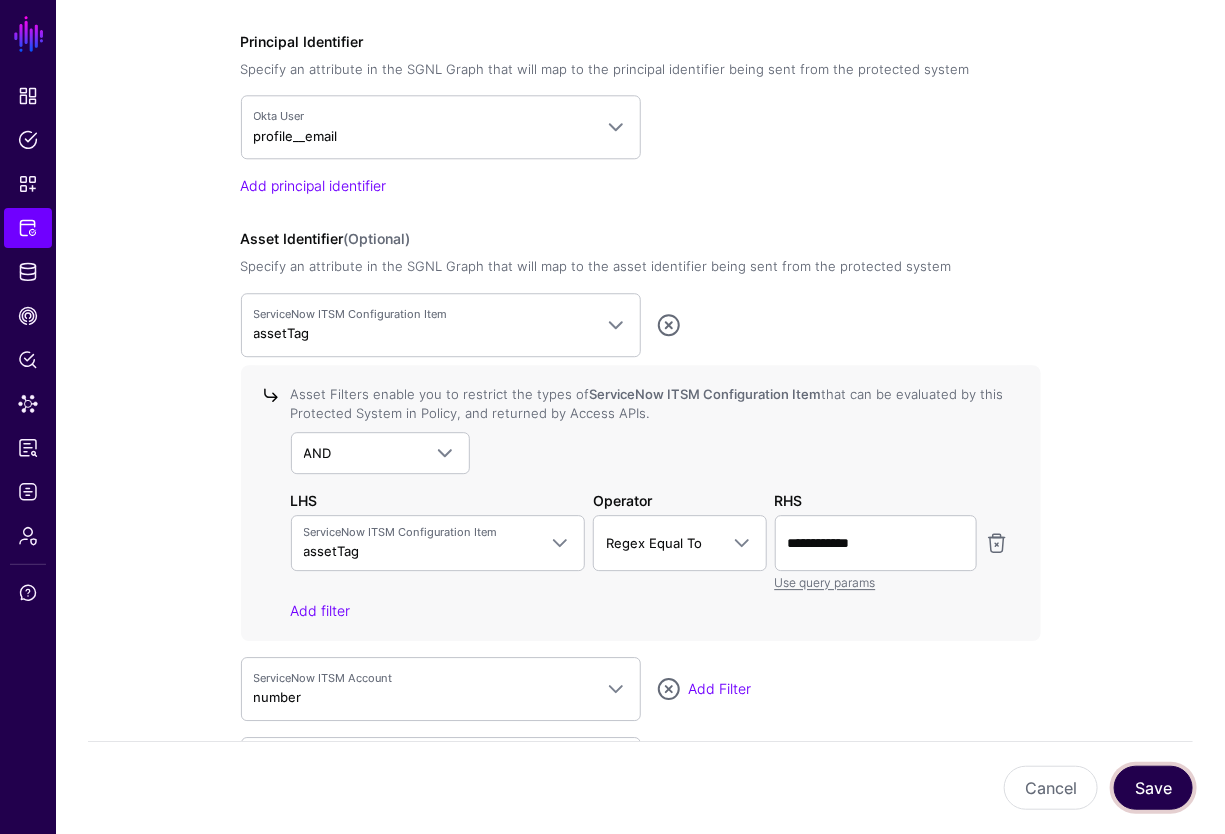 click on "Save" 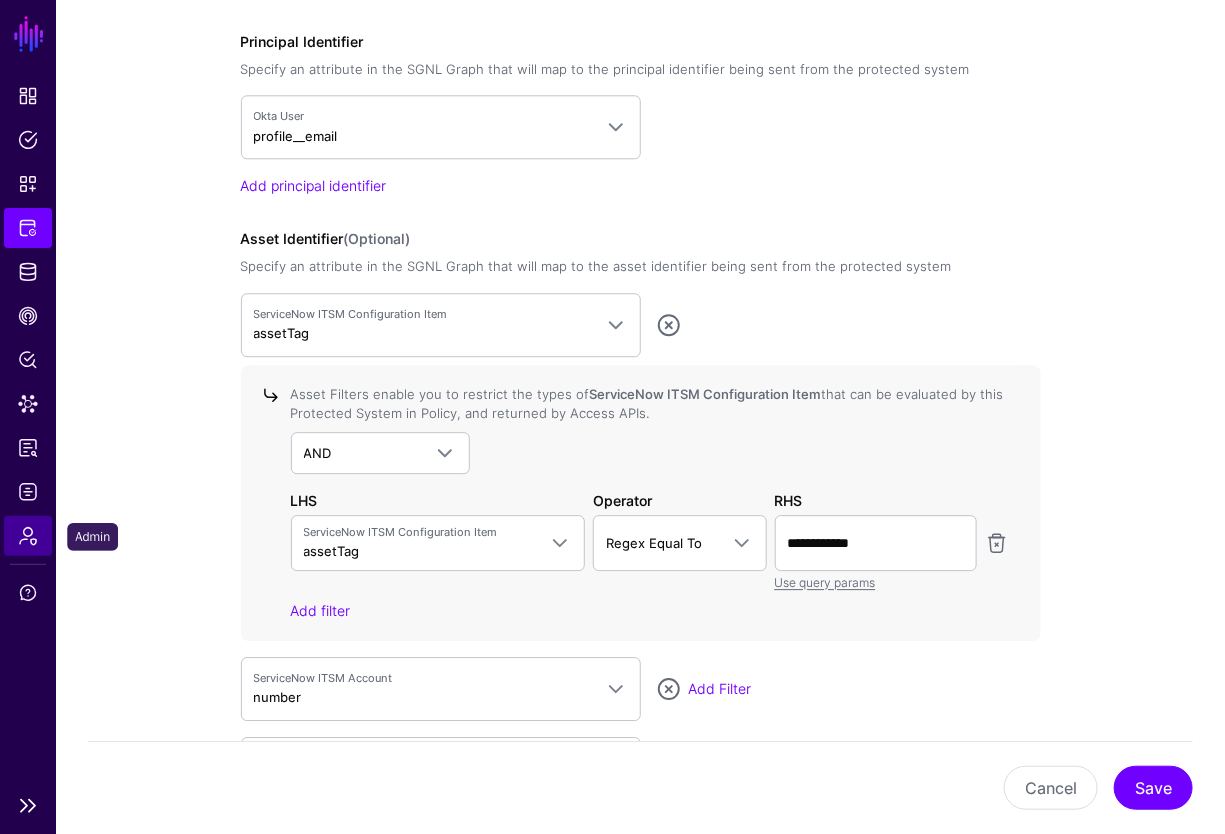 click on "Admin" 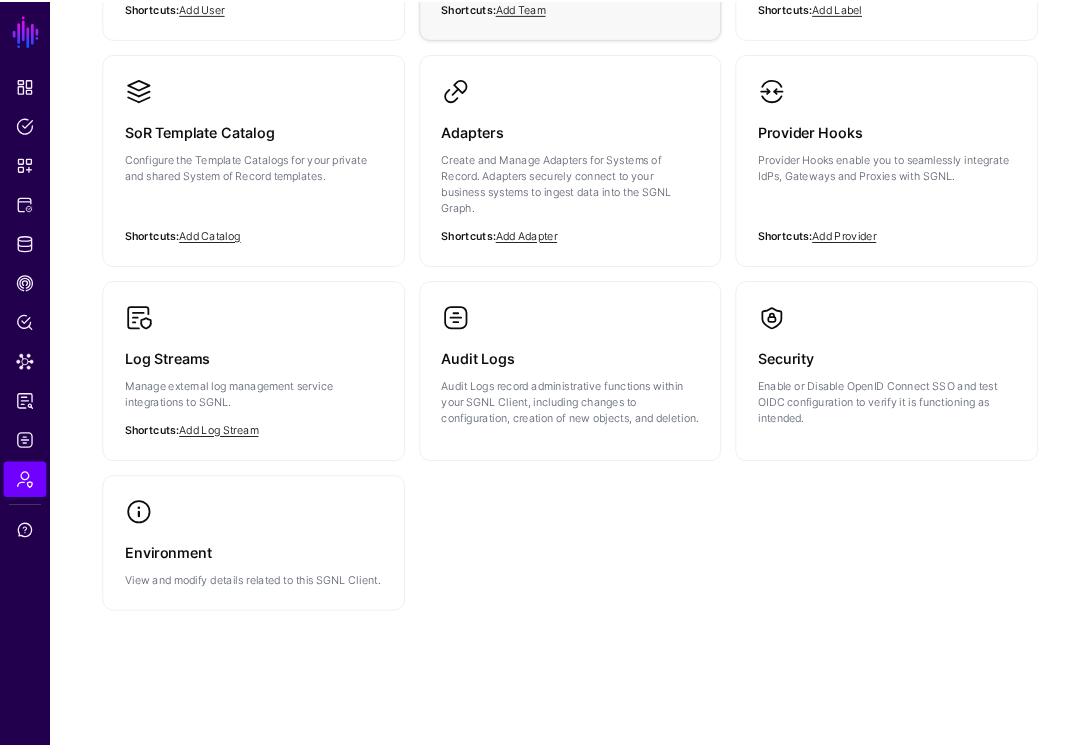 scroll, scrollTop: 0, scrollLeft: 0, axis: both 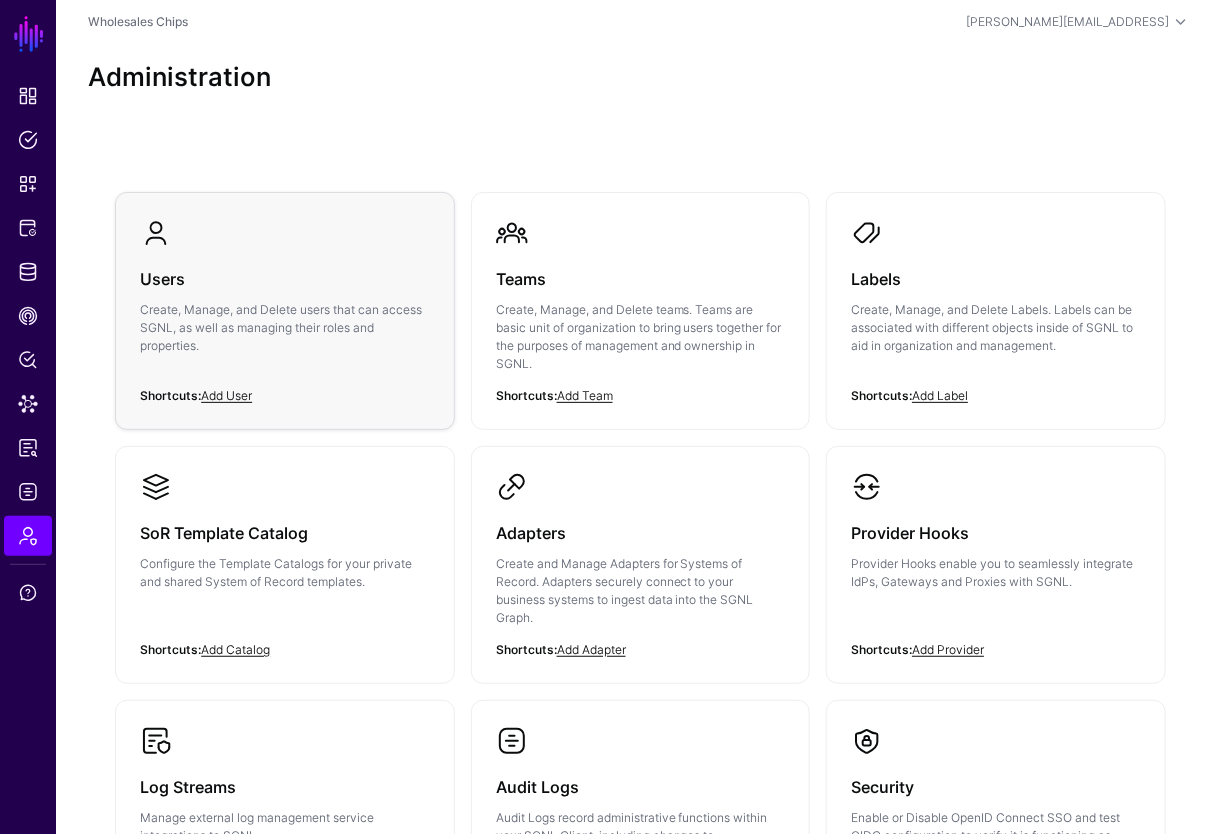 click on "Create, Manage, and Delete users that can access SGNL, as well as managing their roles and properties." 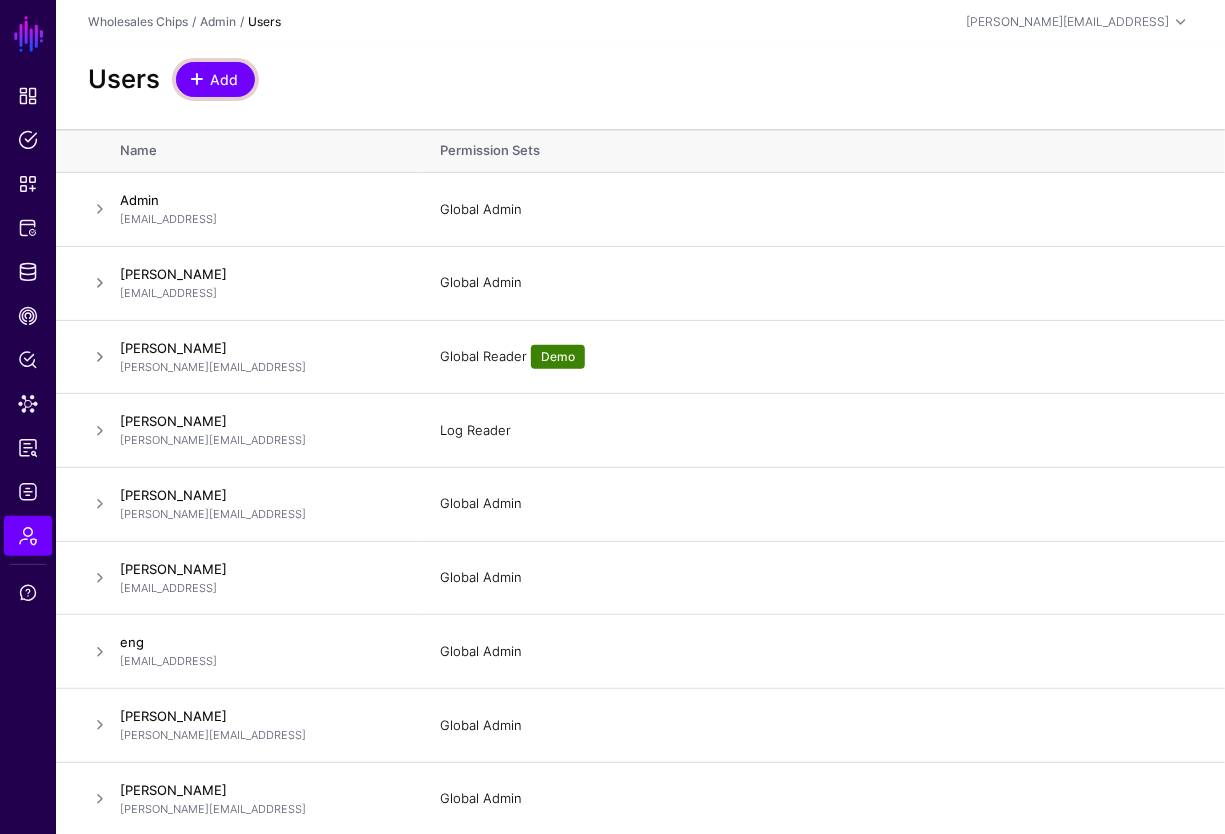 click on "Add" 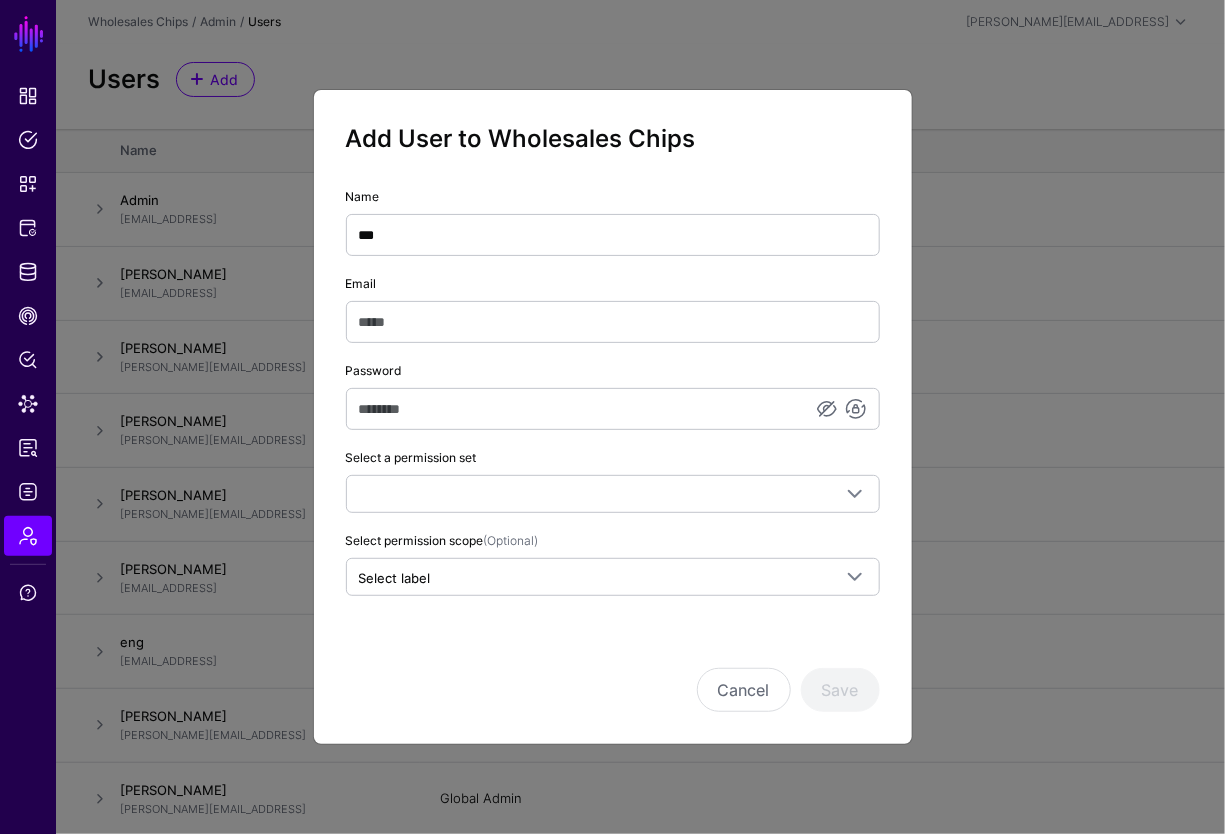 type on "***" 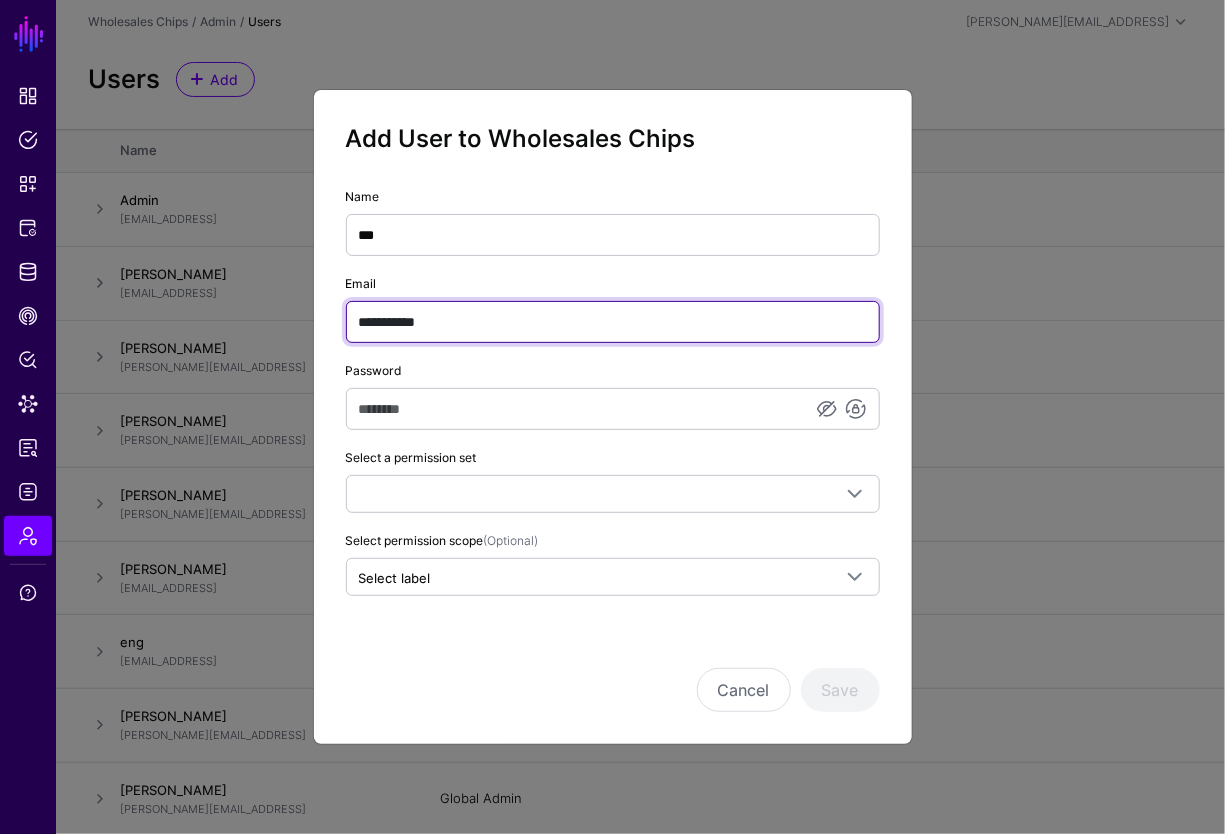 type on "**********" 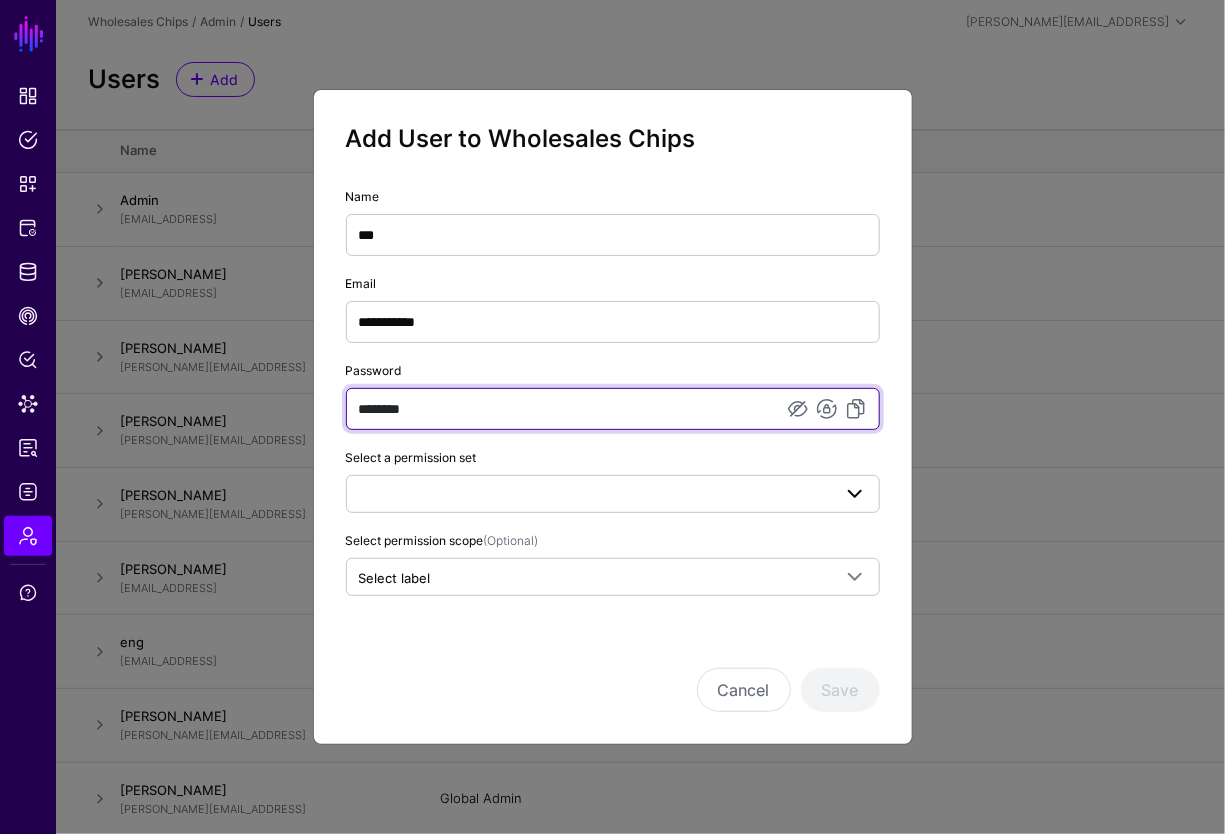 type on "********" 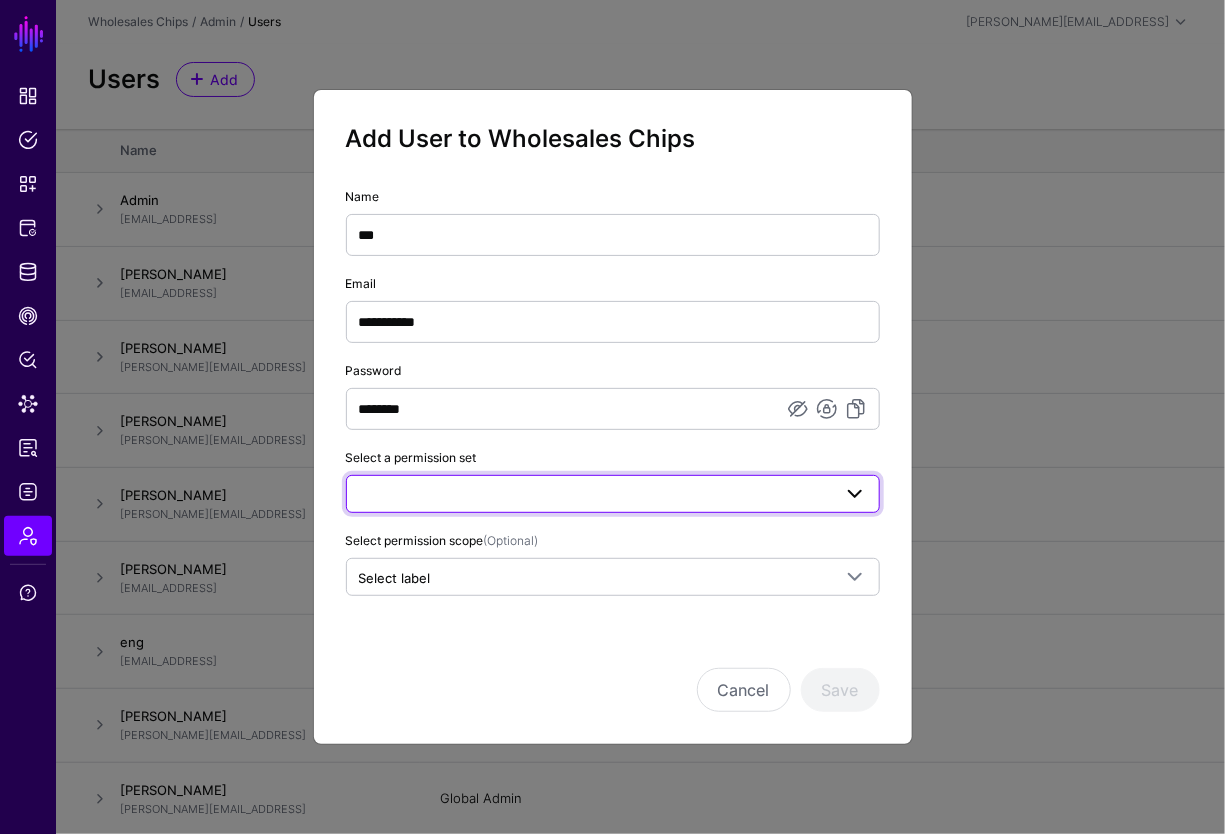 click at bounding box center [613, 494] 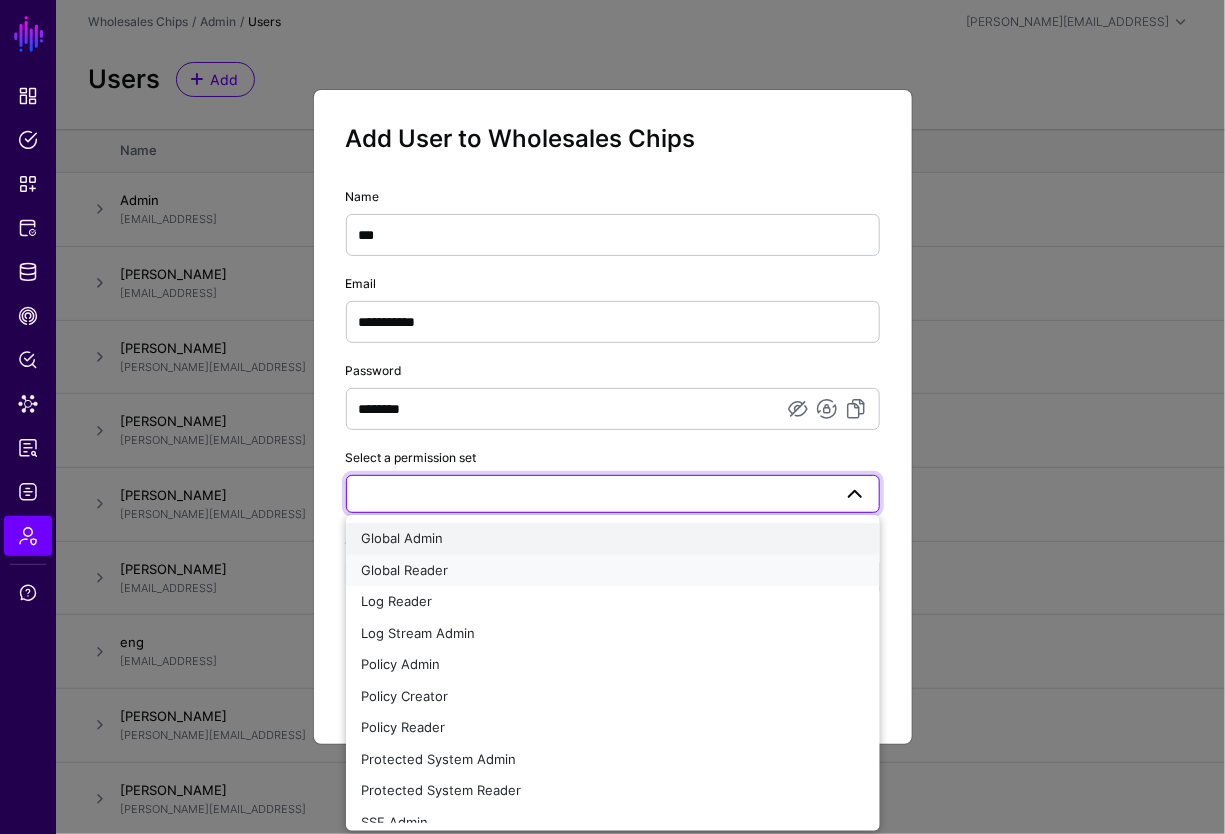 drag, startPoint x: 485, startPoint y: 565, endPoint x: 497, endPoint y: 533, distance: 34.176014 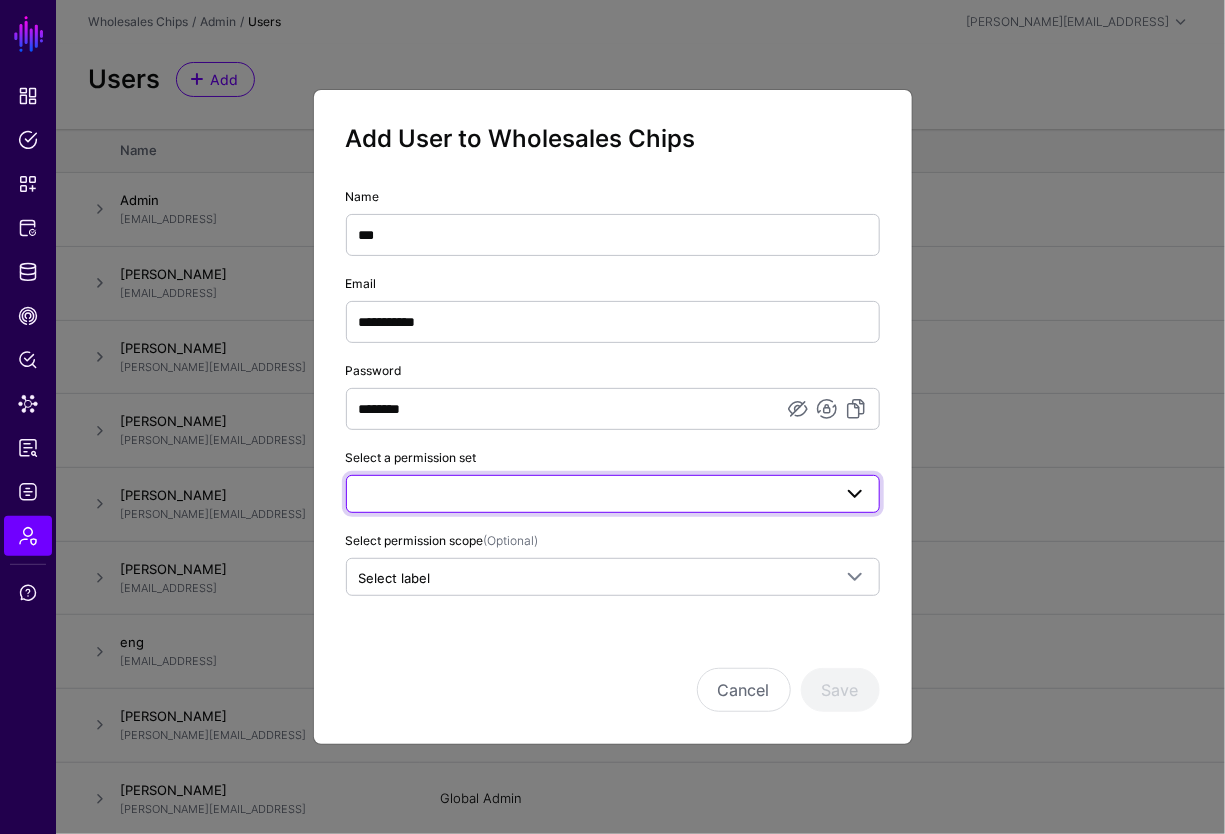 click at bounding box center [613, 494] 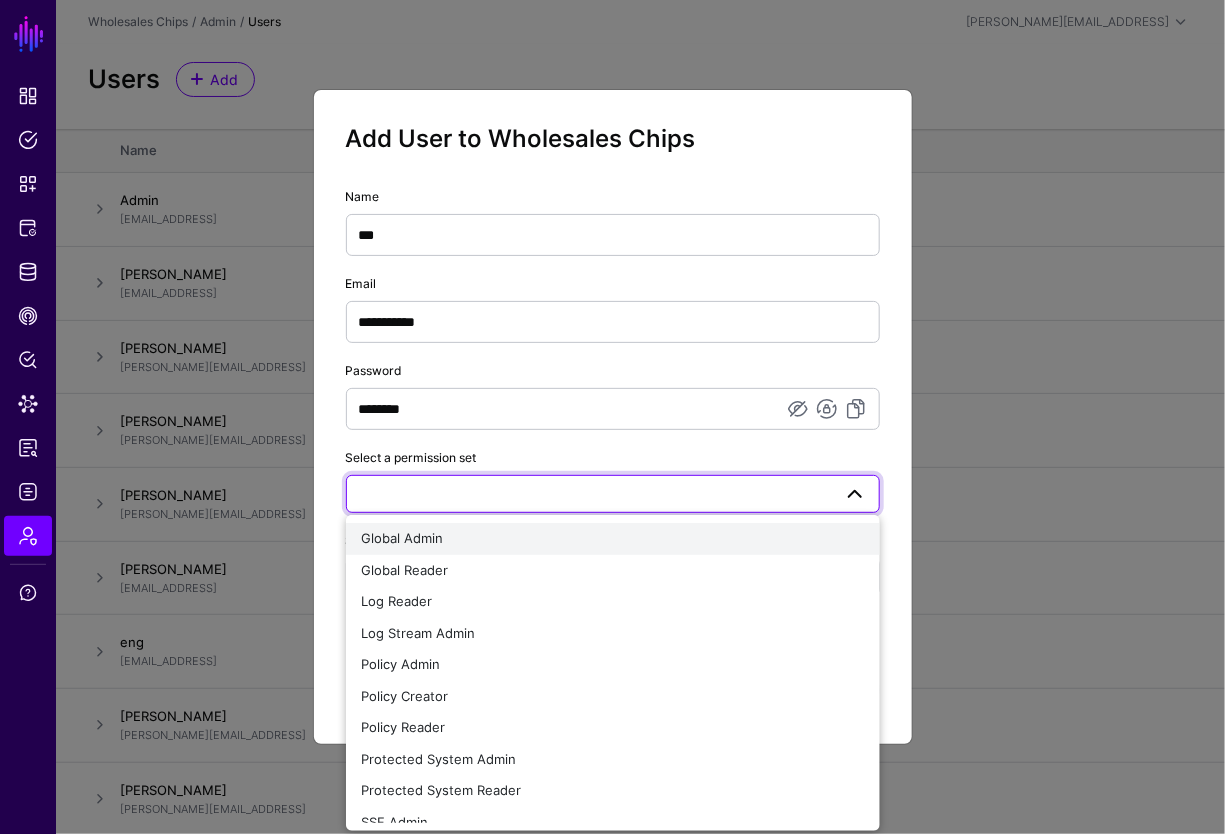 click on "Global Admin" 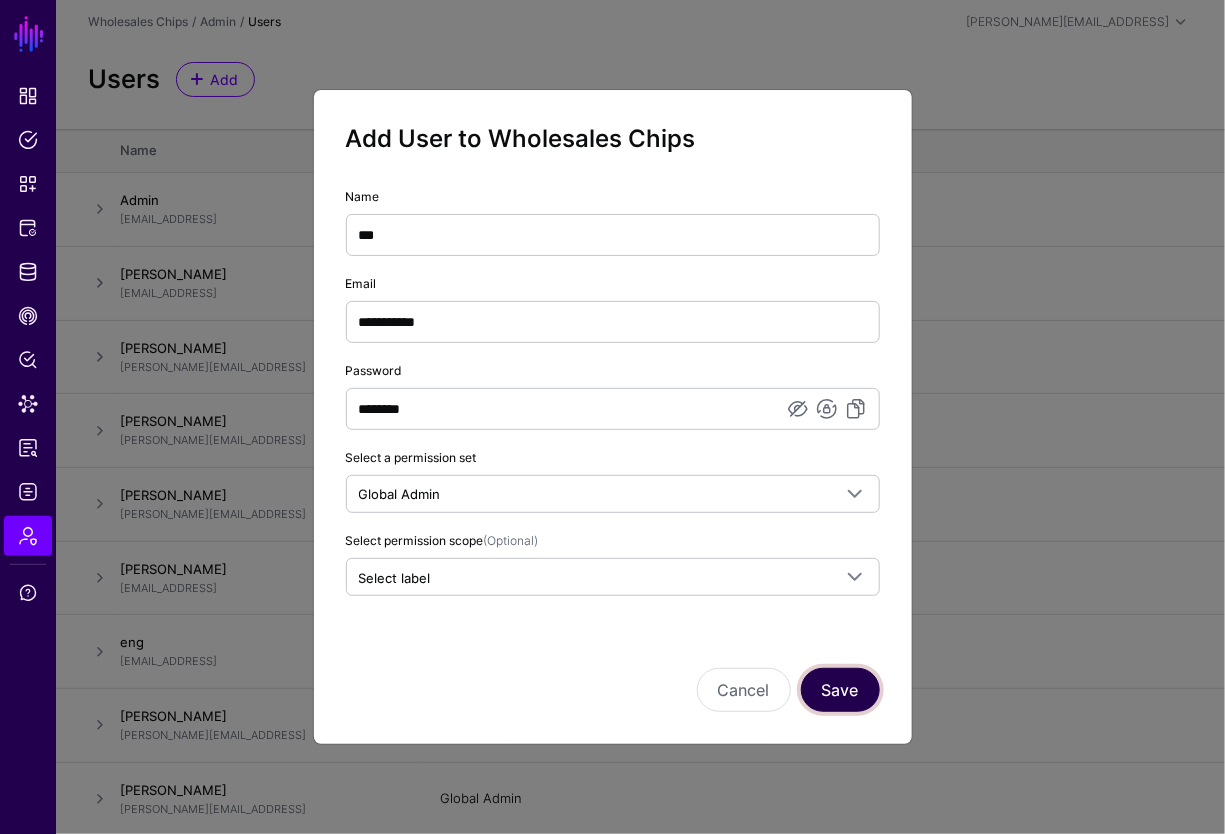 click on "Save" 